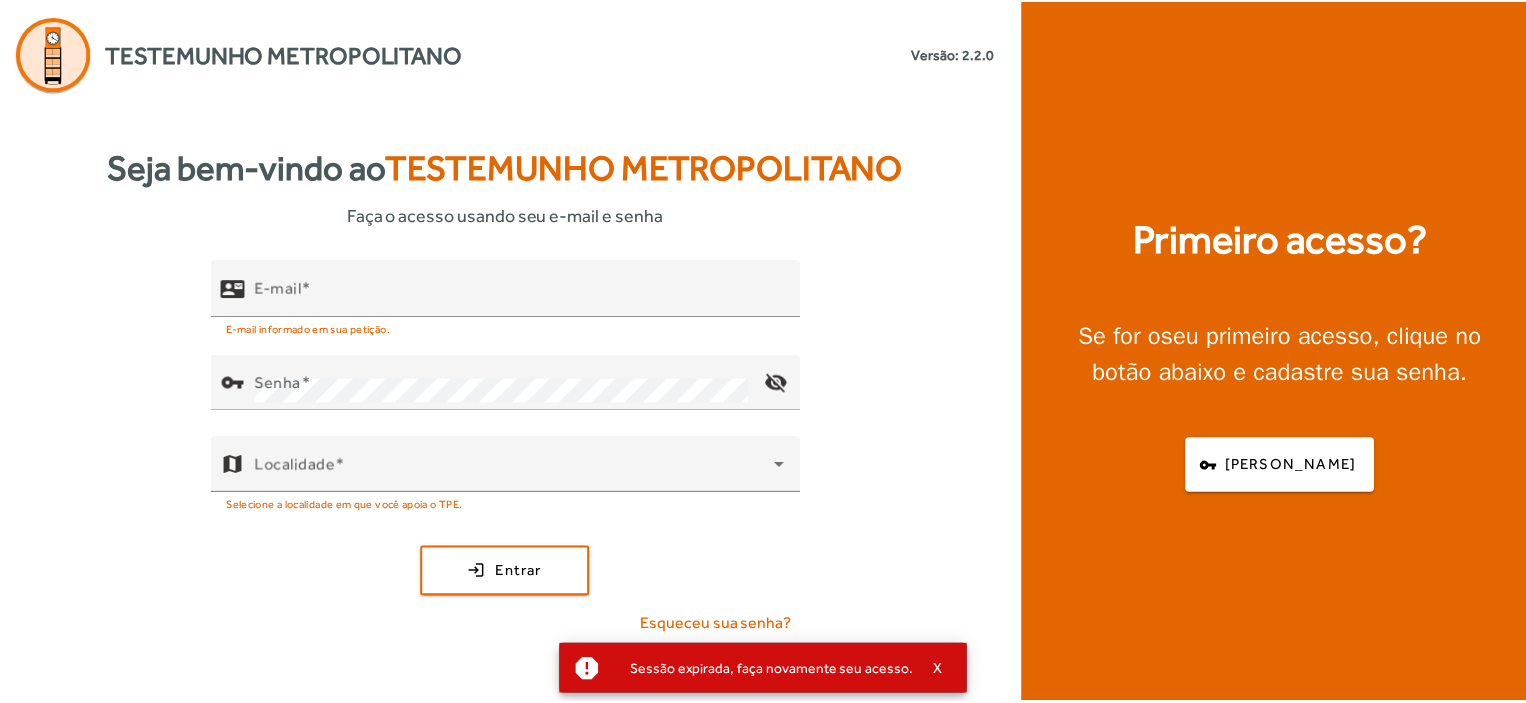 scroll, scrollTop: 0, scrollLeft: 0, axis: both 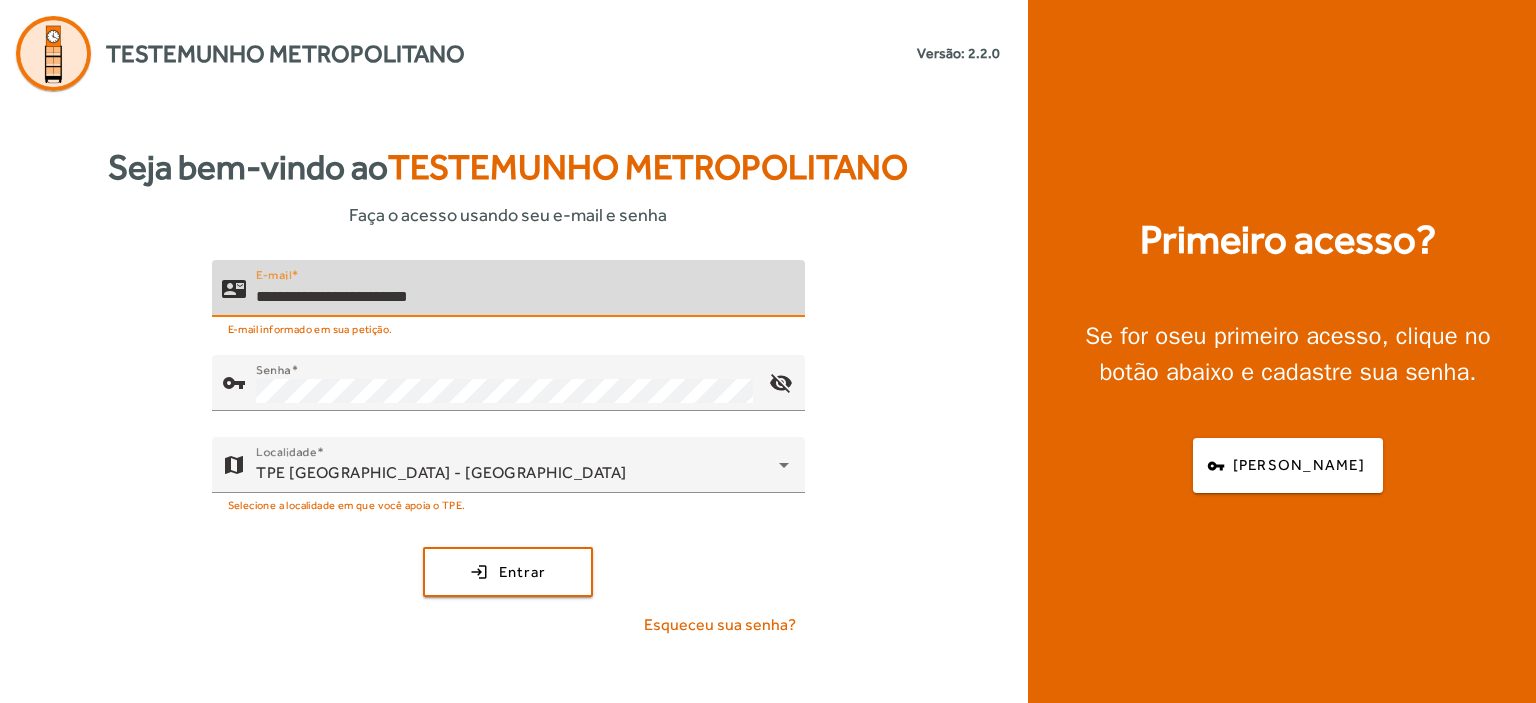 click on "**********" at bounding box center [522, 297] 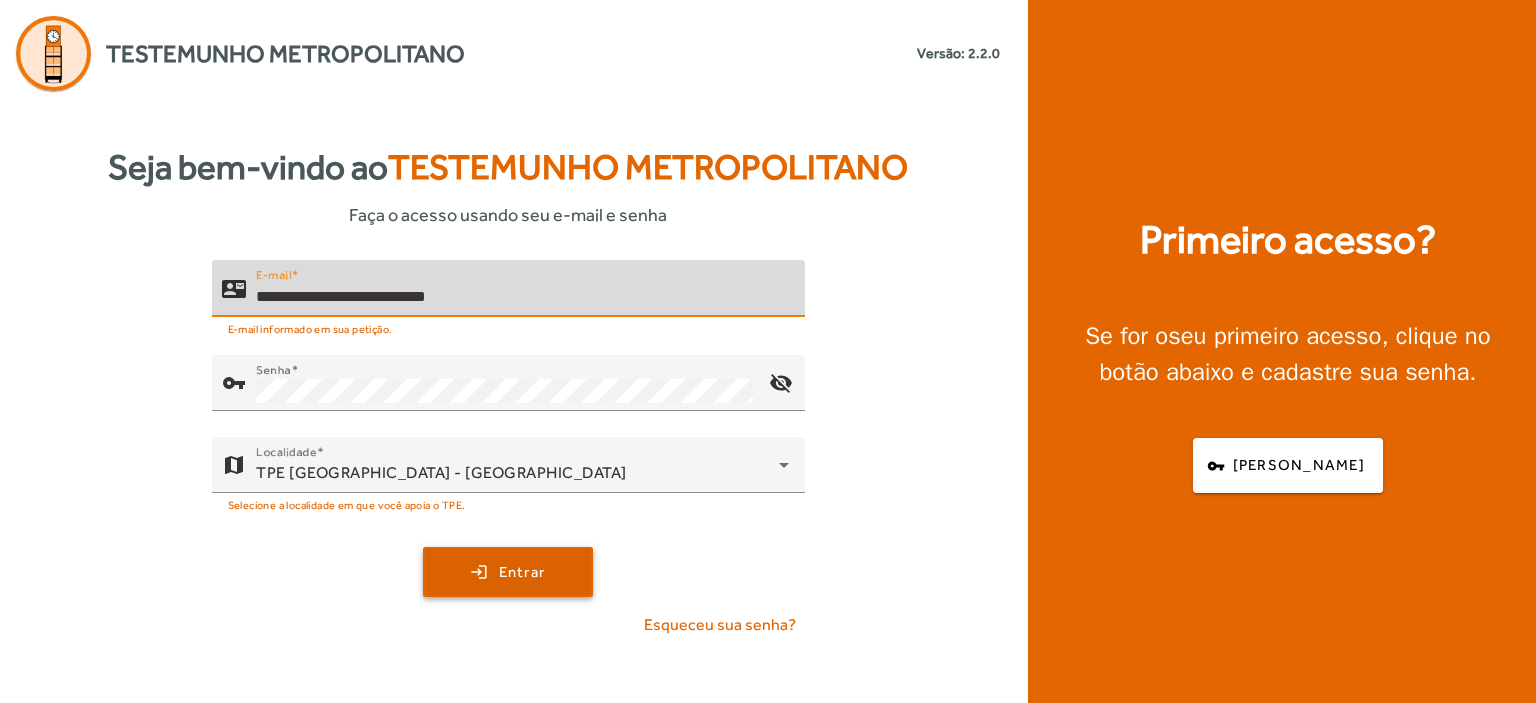 click on "Entrar" 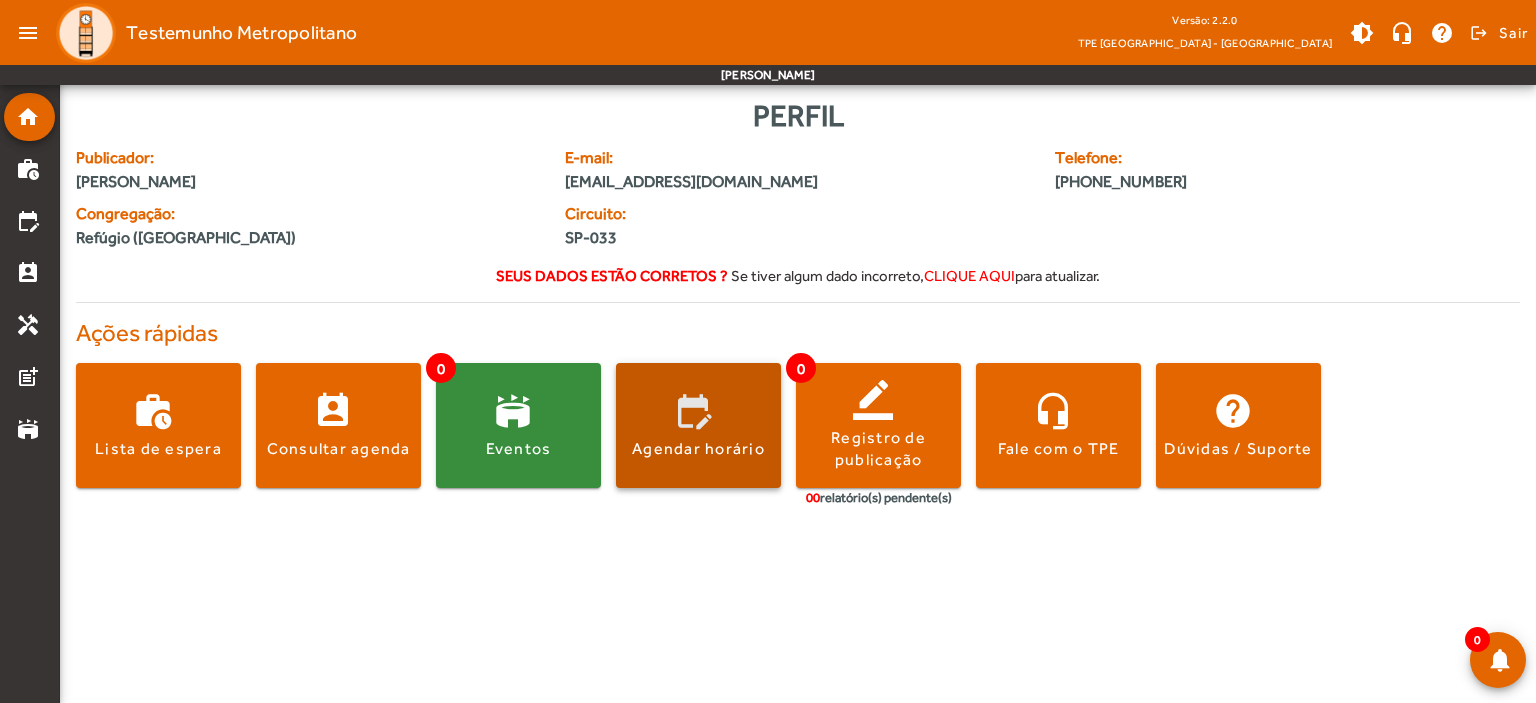 click 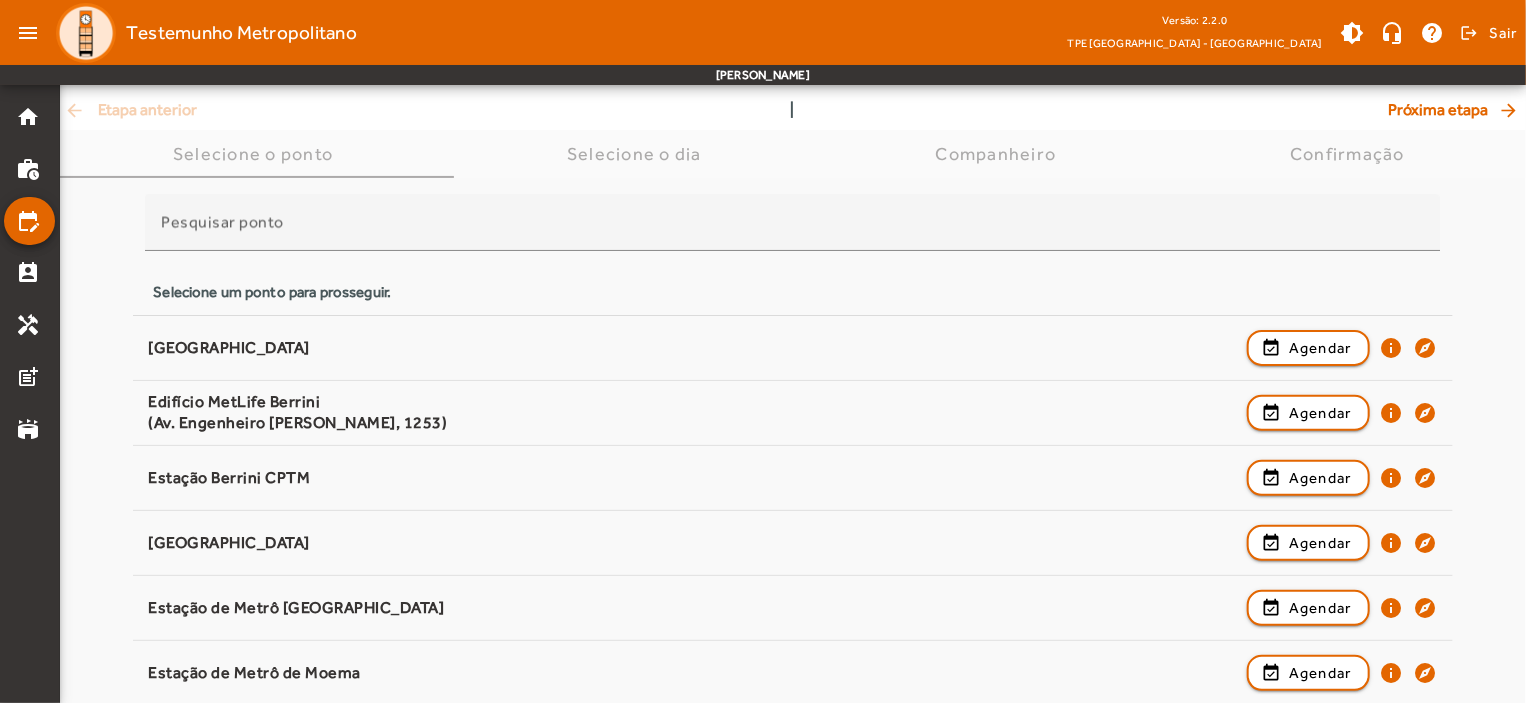 scroll, scrollTop: 80, scrollLeft: 0, axis: vertical 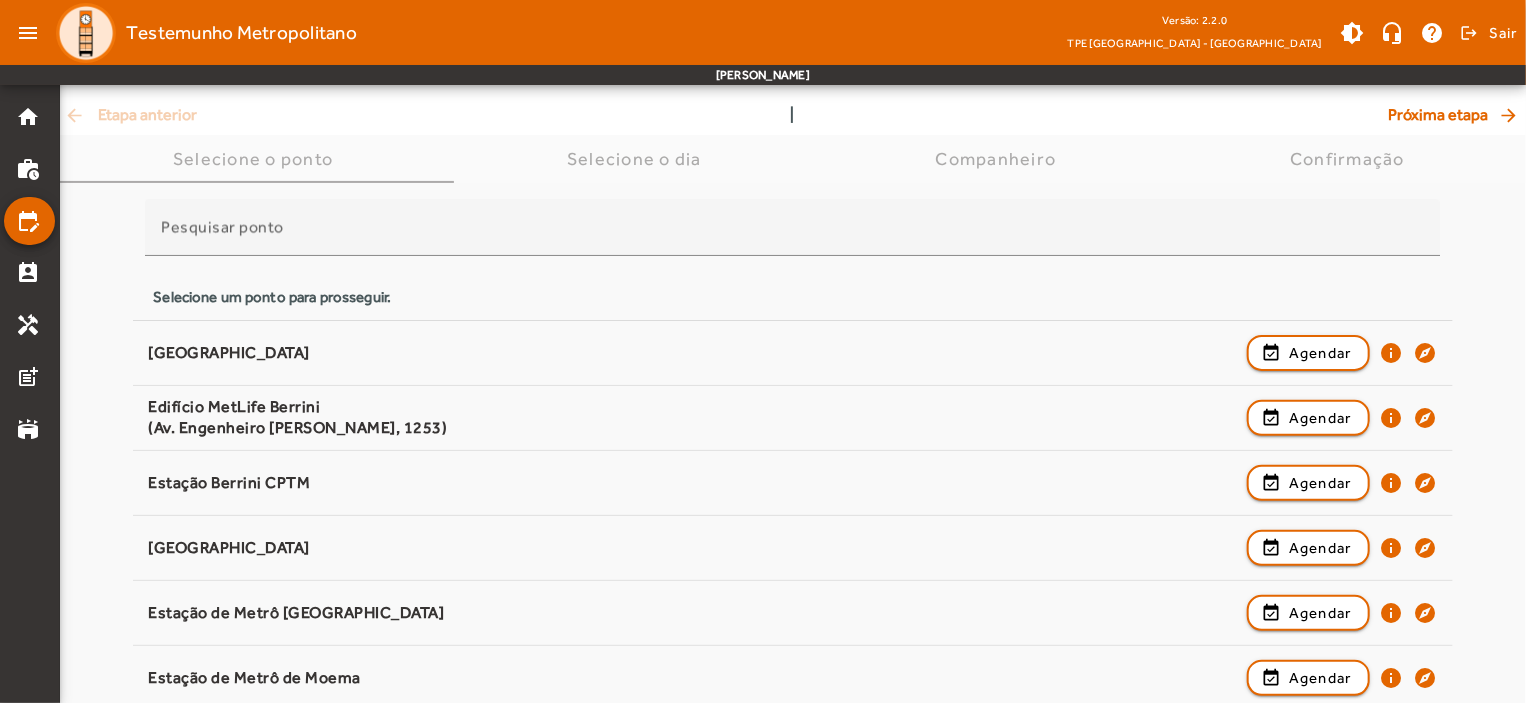 drag, startPoint x: 1521, startPoint y: 267, endPoint x: 1522, endPoint y: 295, distance: 28.01785 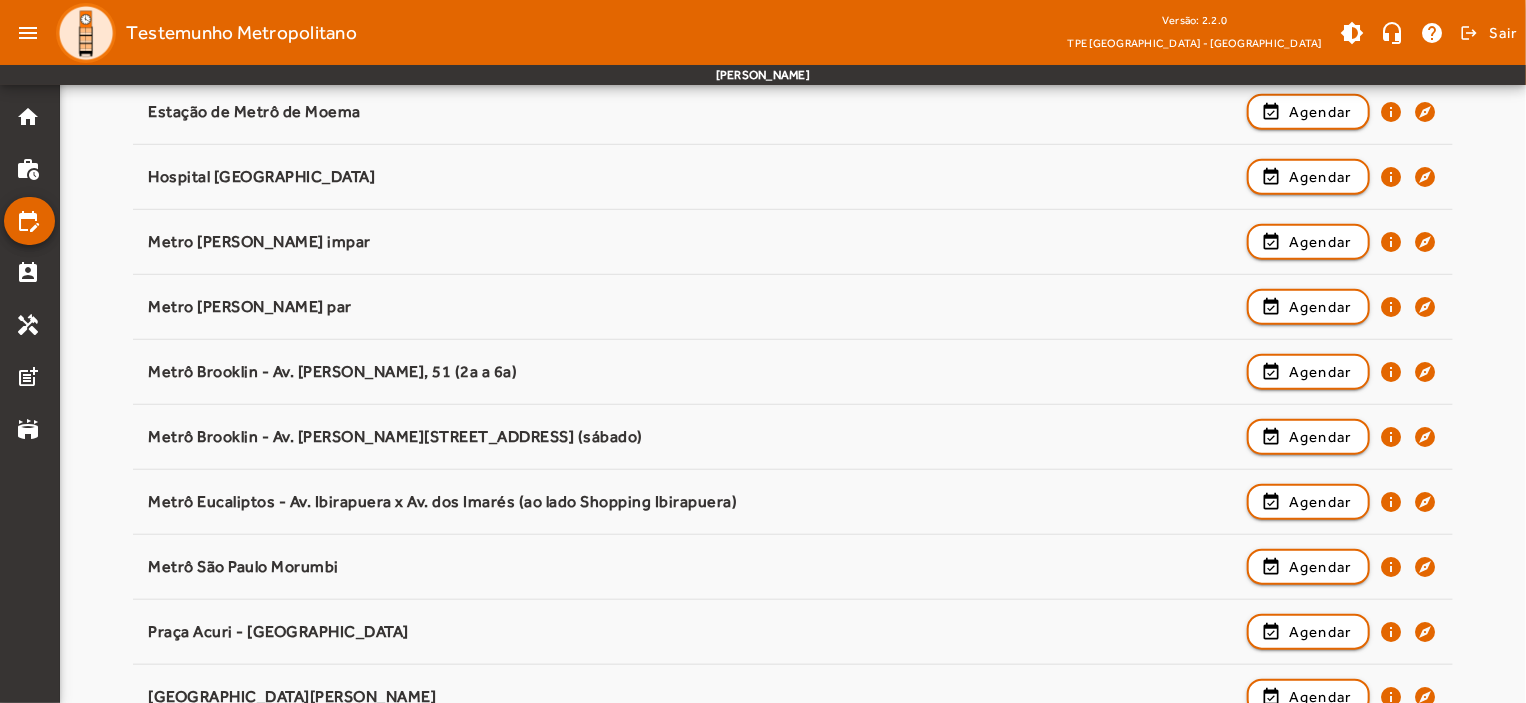 scroll, scrollTop: 649, scrollLeft: 0, axis: vertical 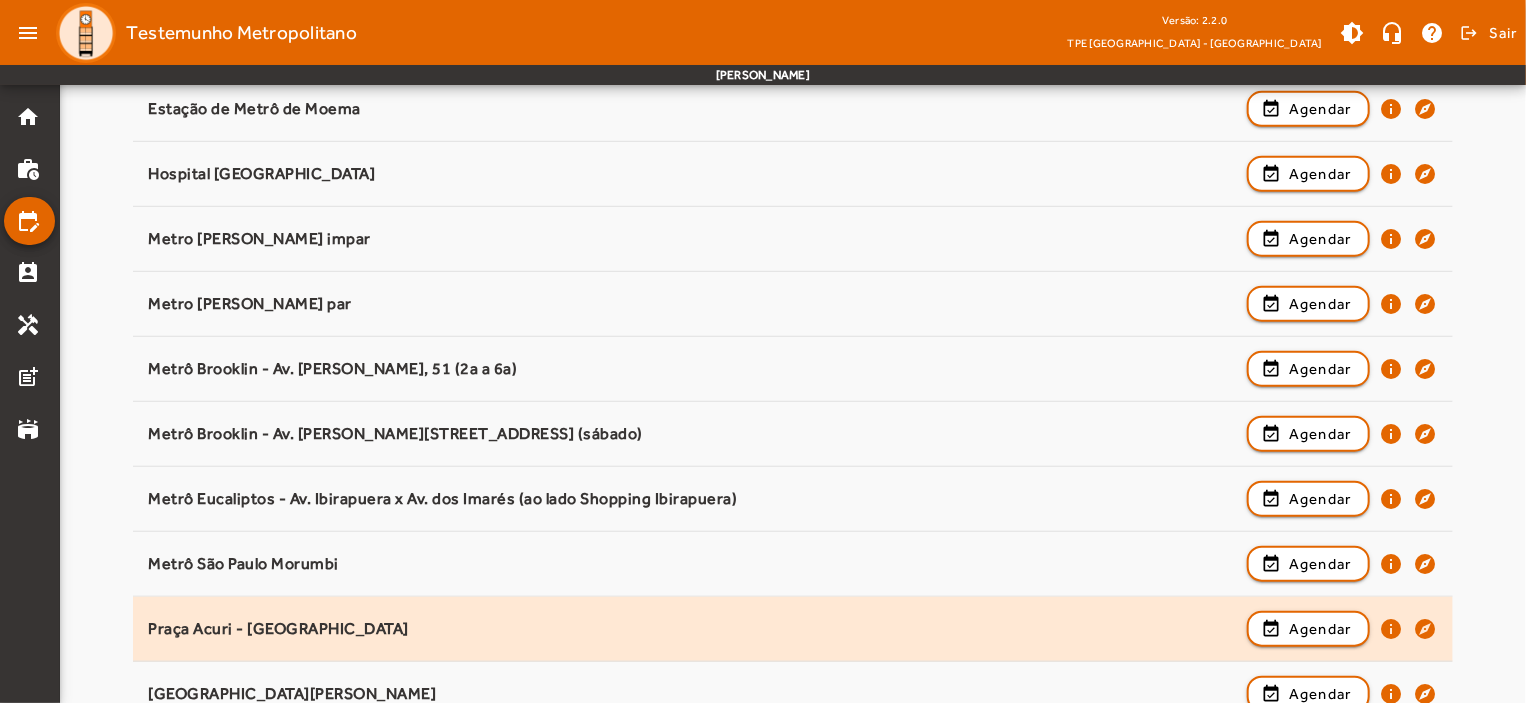 click on "Praça Acuri - [GEOGRAPHIC_DATA]   event_available   Agendar   info  explore" at bounding box center [792, 694] 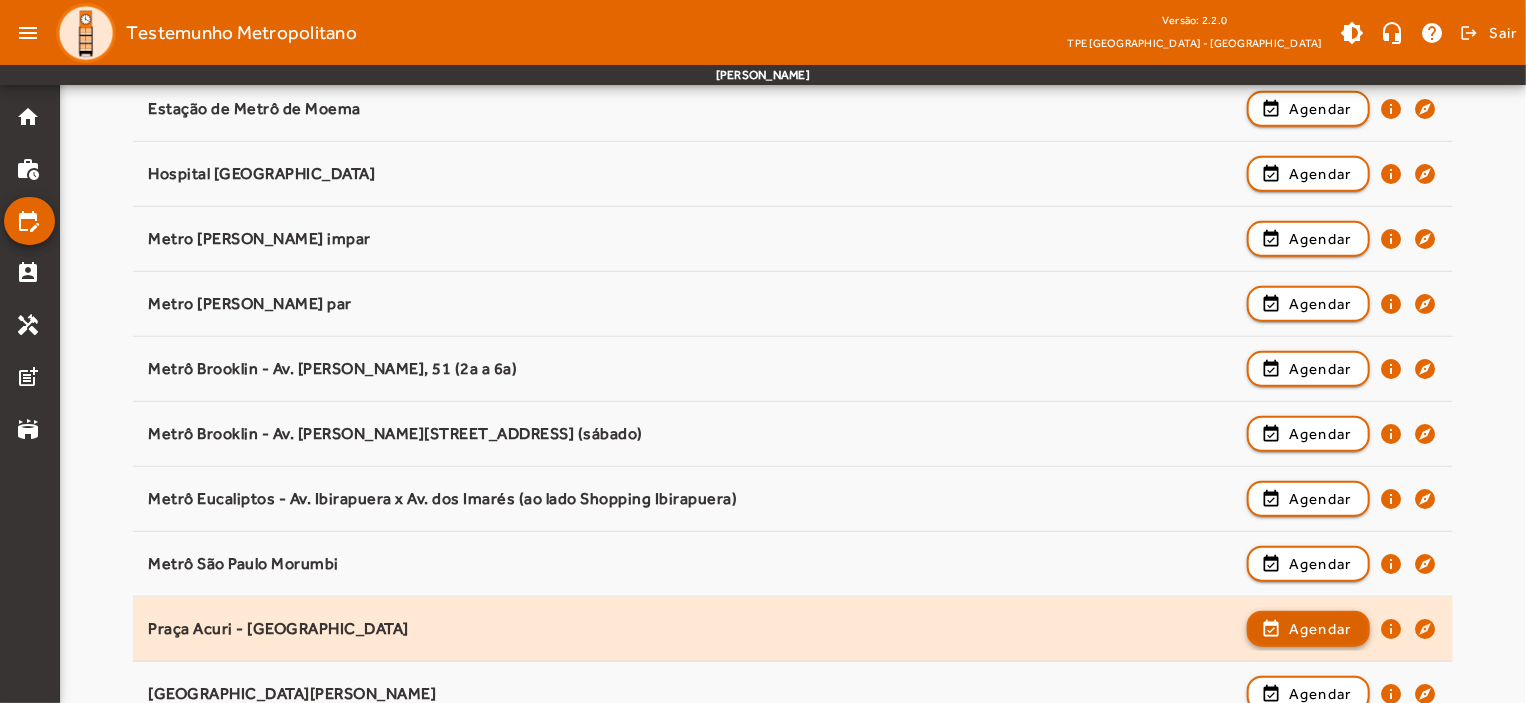 click on "Agendar" at bounding box center (1320, 694) 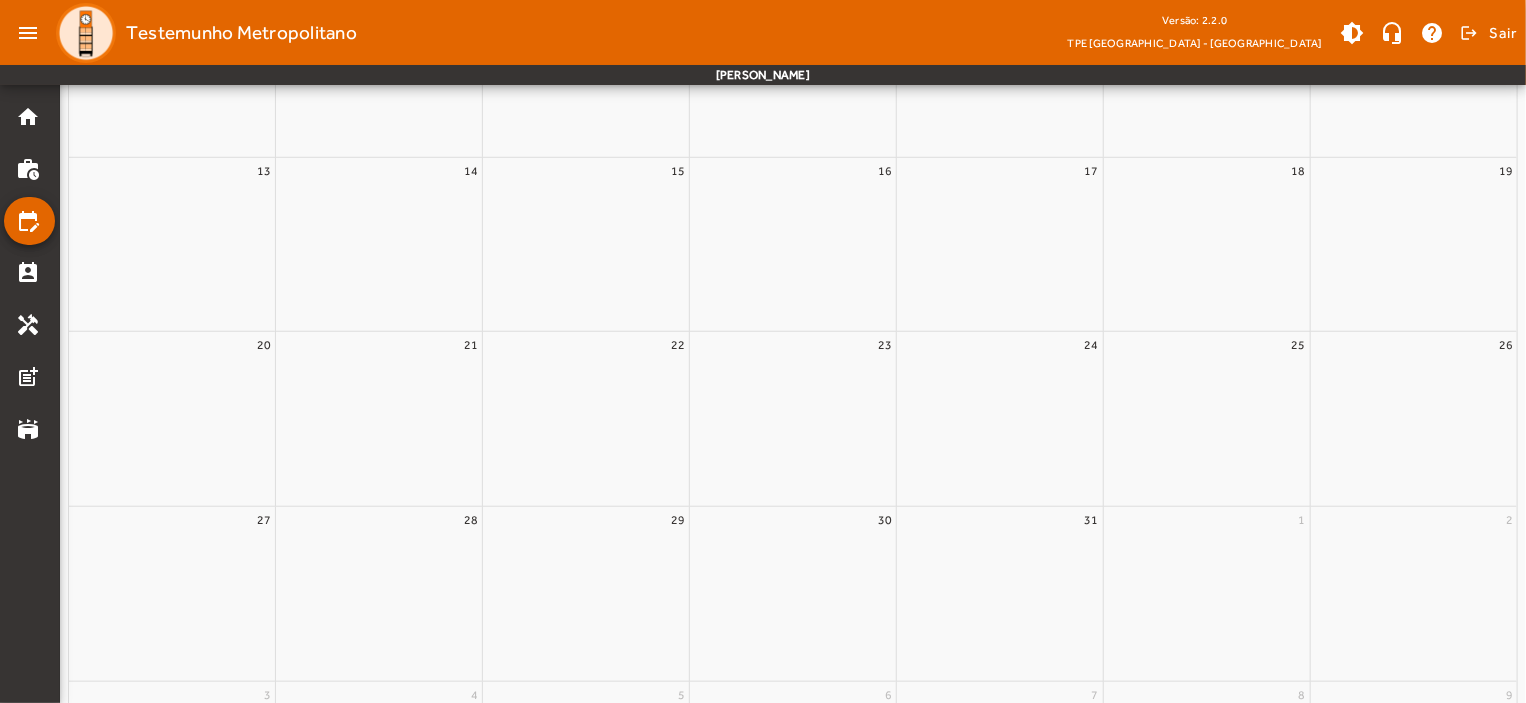 scroll, scrollTop: 0, scrollLeft: 0, axis: both 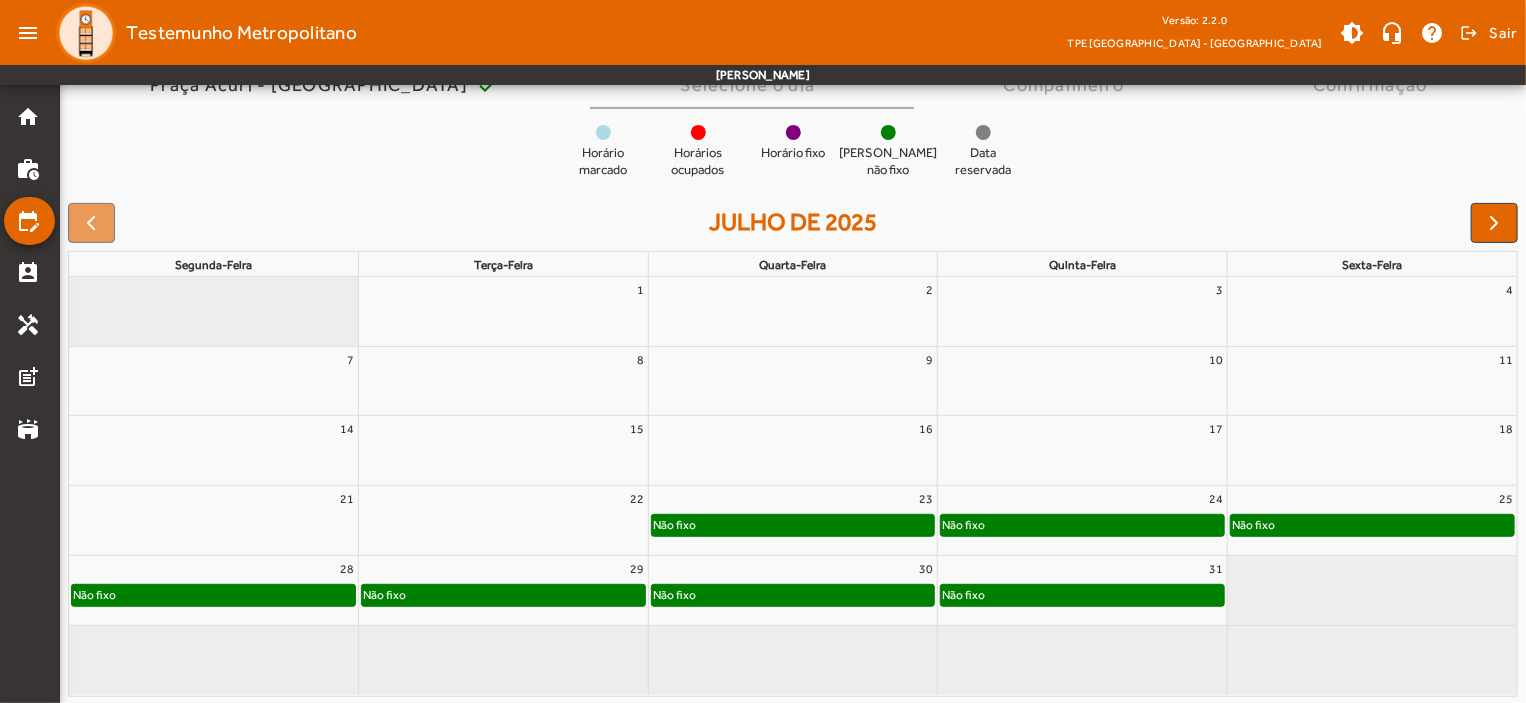 click at bounding box center [213, 390] 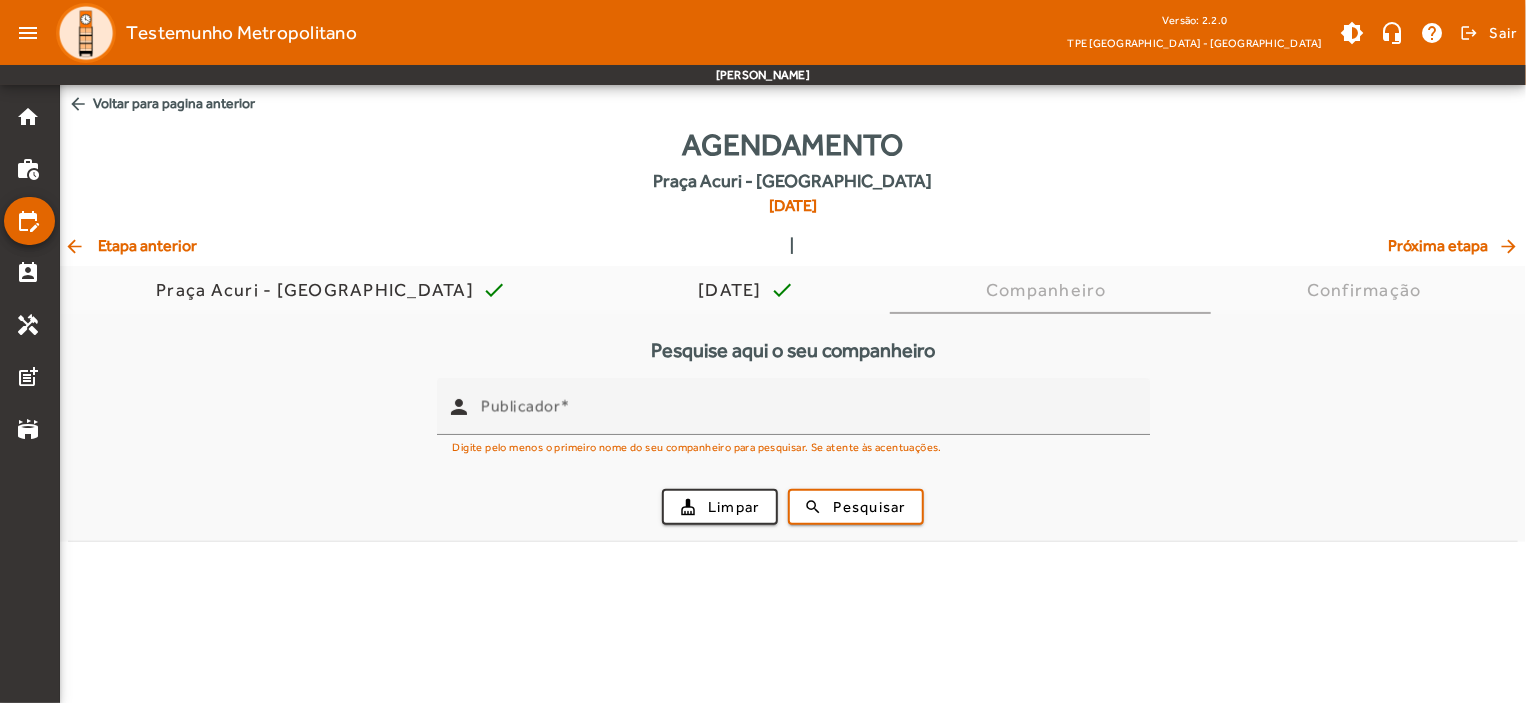 scroll, scrollTop: 0, scrollLeft: 0, axis: both 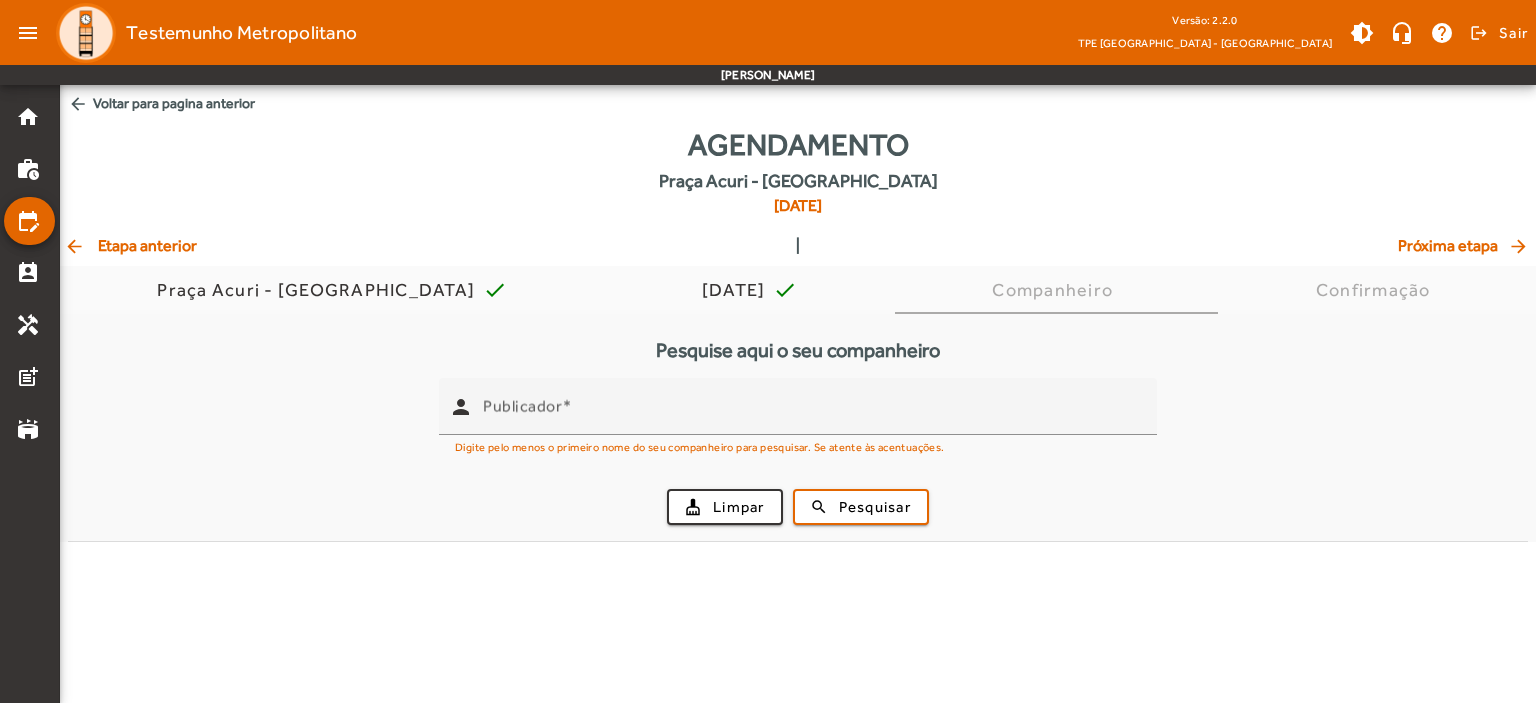 click on "arrow_back" 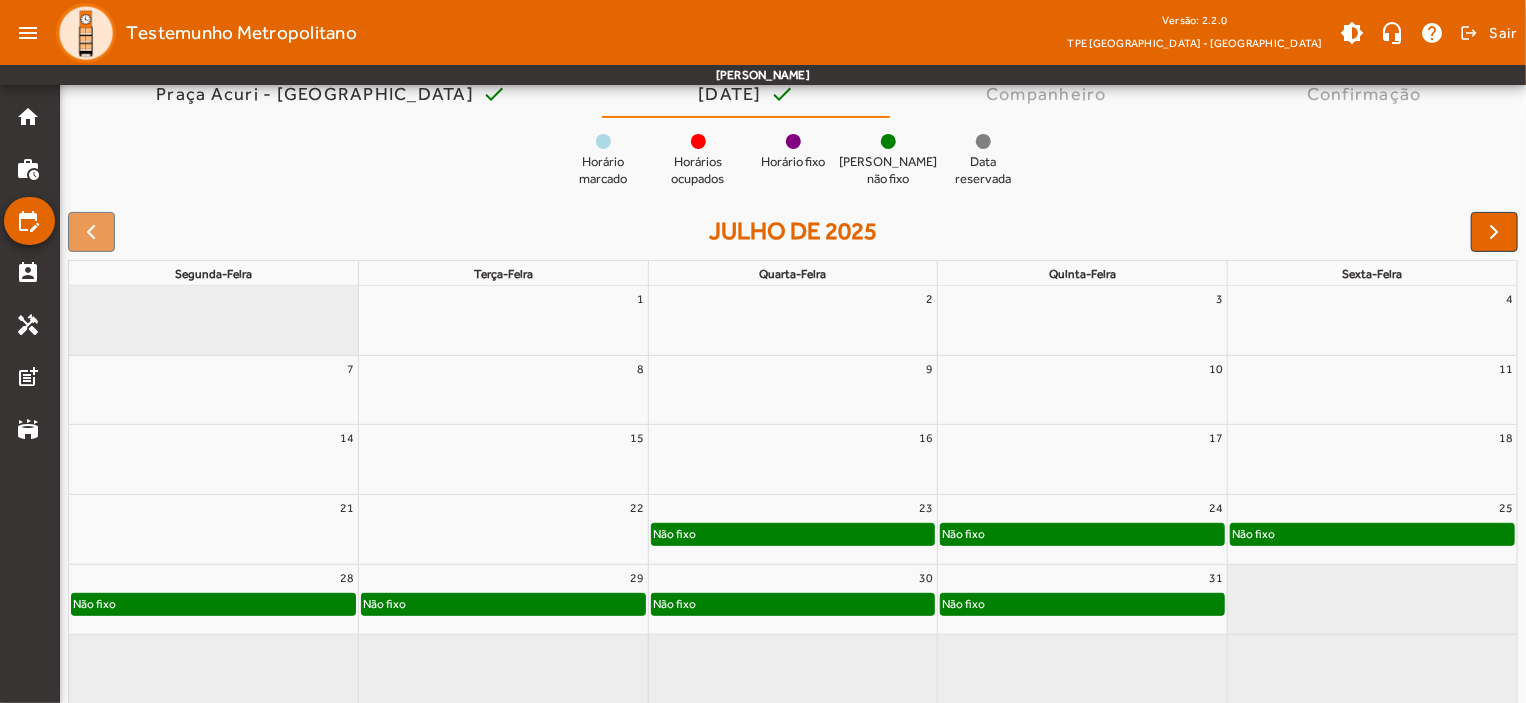scroll, scrollTop: 206, scrollLeft: 0, axis: vertical 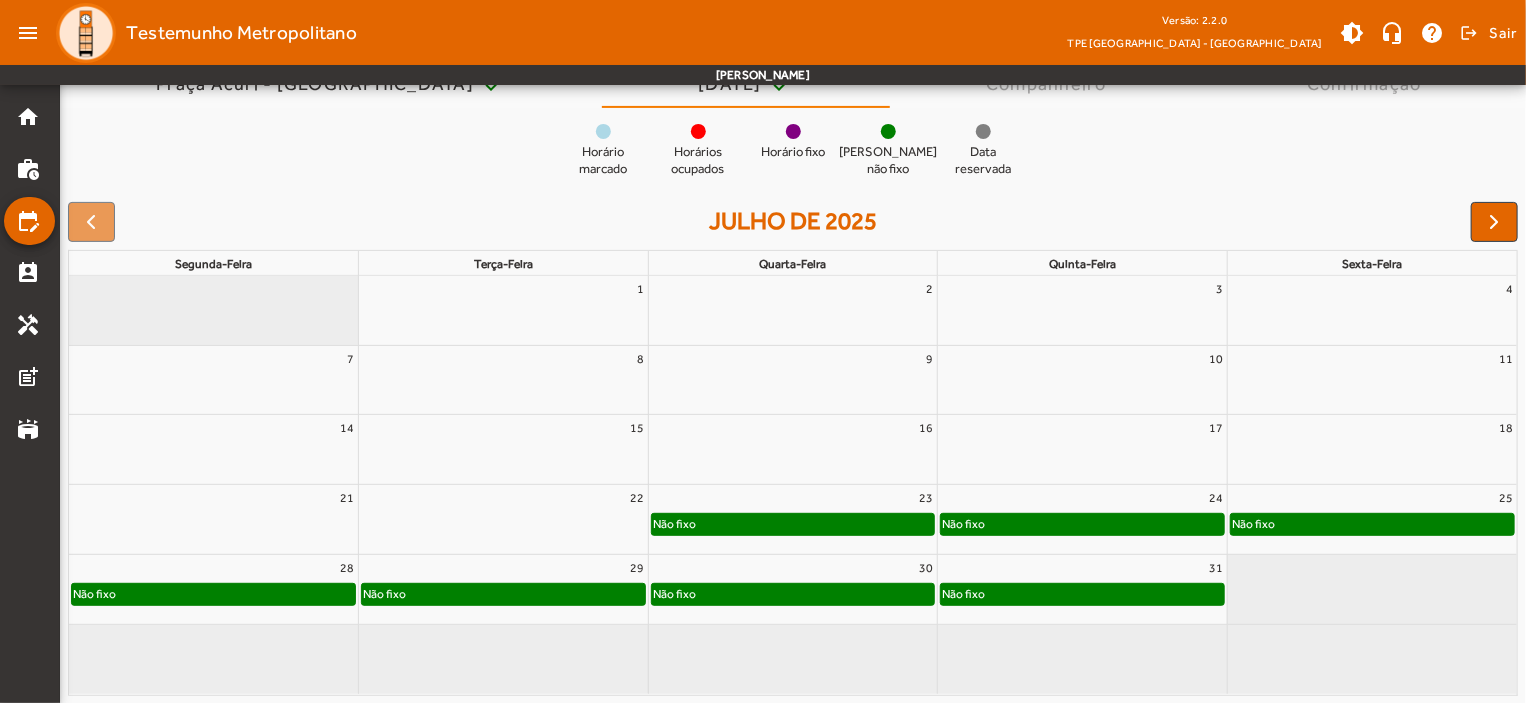 click on "Não fixo" 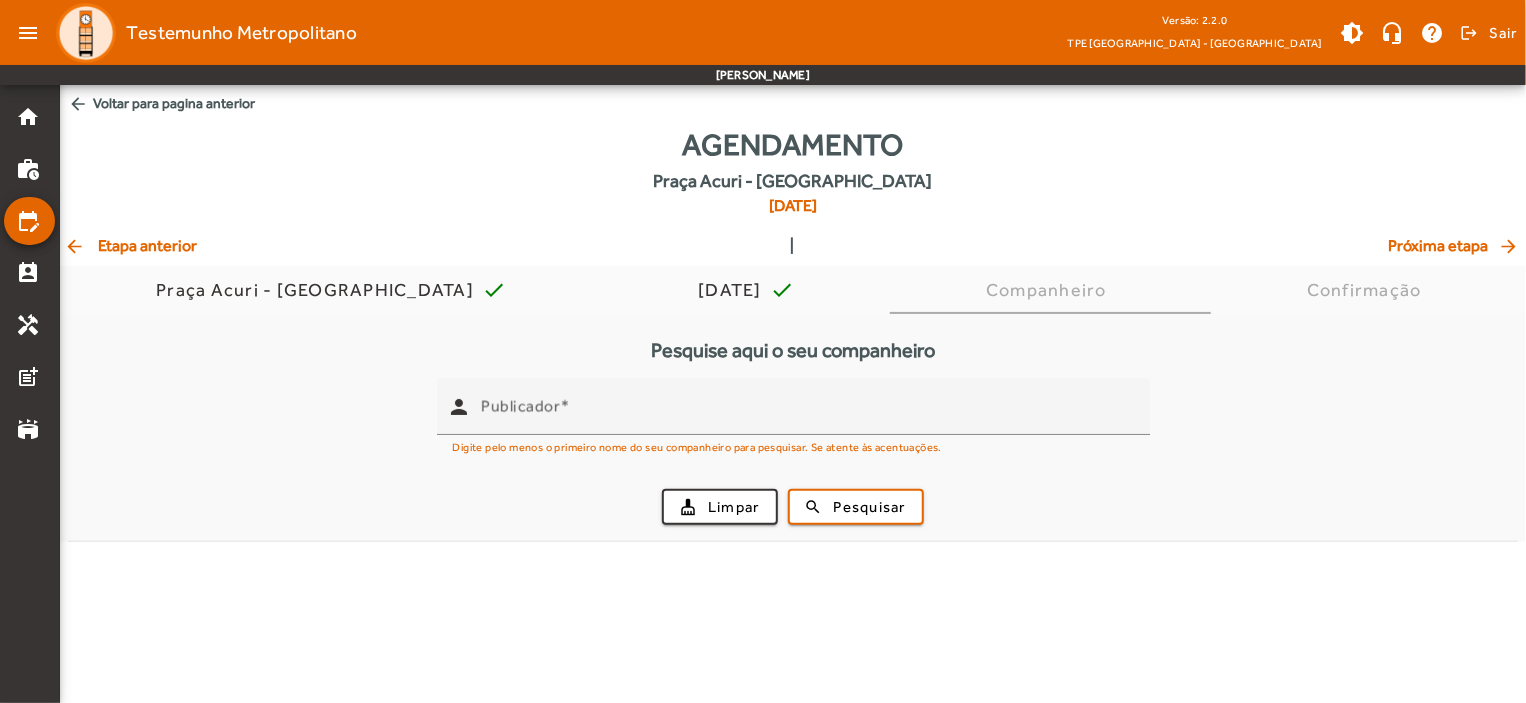 scroll, scrollTop: 0, scrollLeft: 0, axis: both 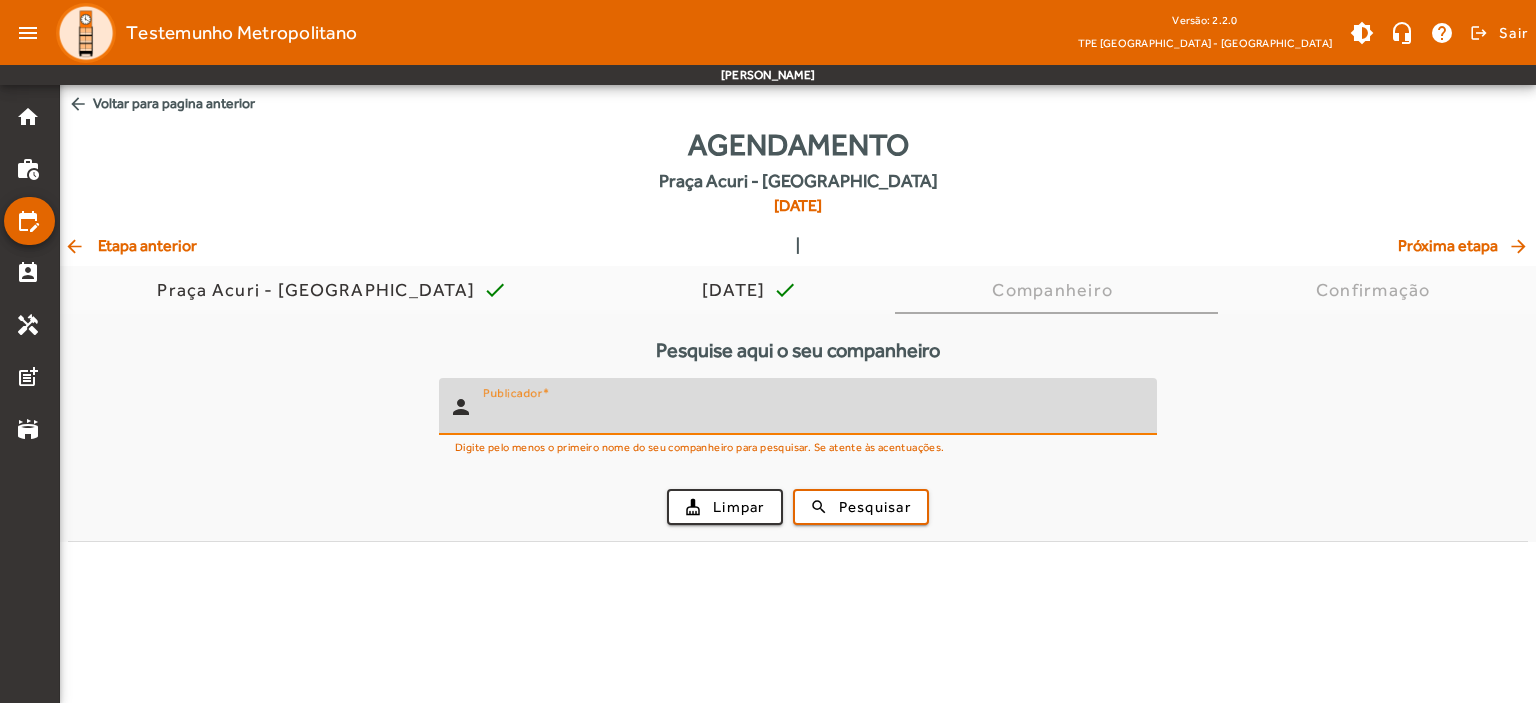 click on "Publicador" at bounding box center (812, 415) 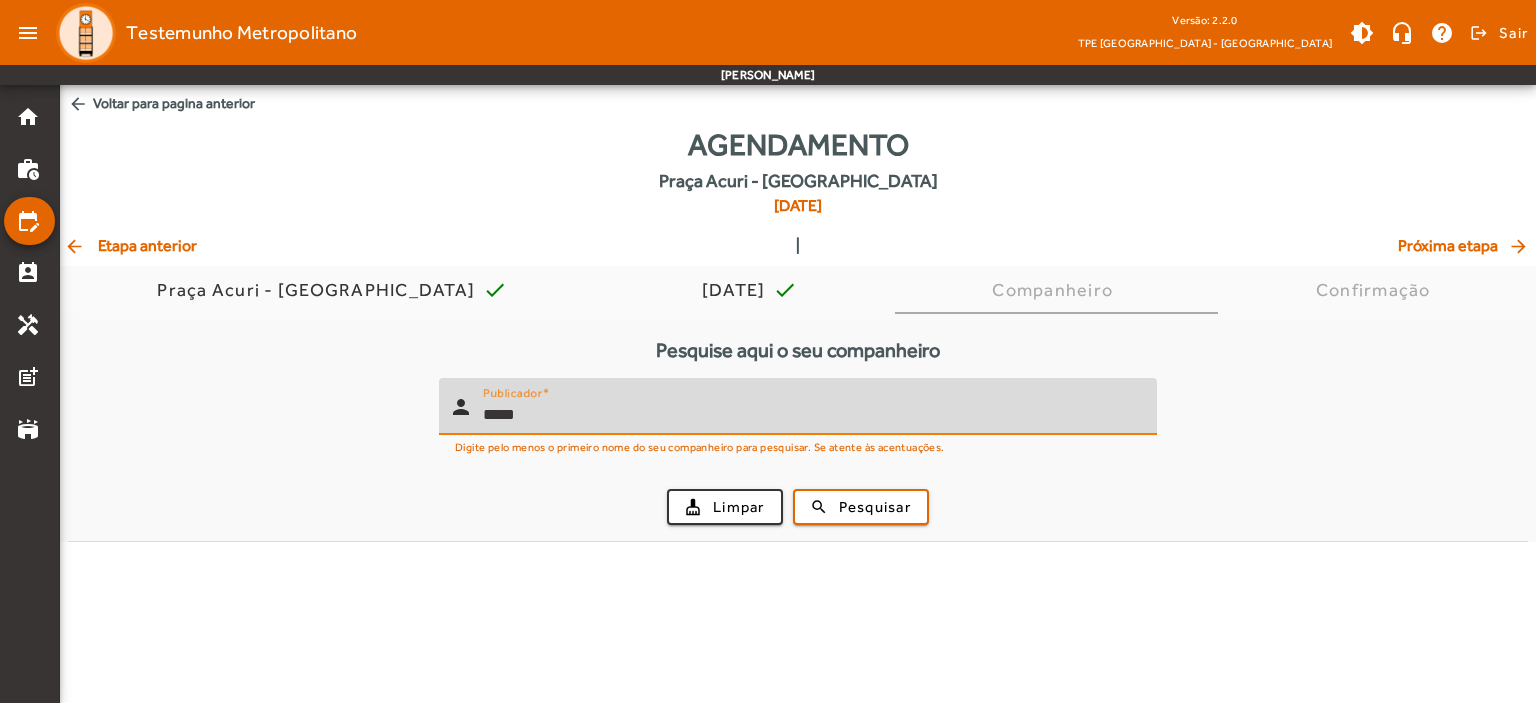 click on "*****" at bounding box center [812, 415] 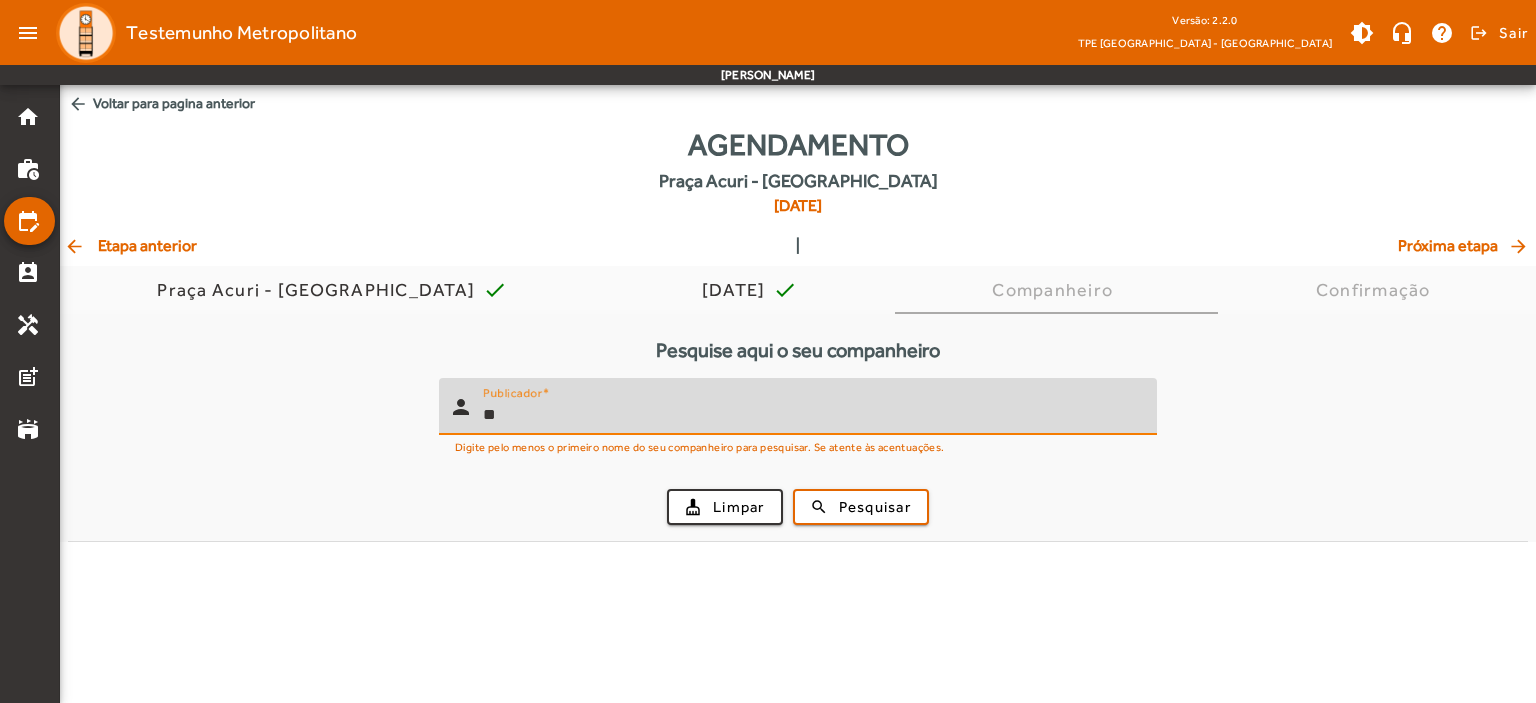 type on "*" 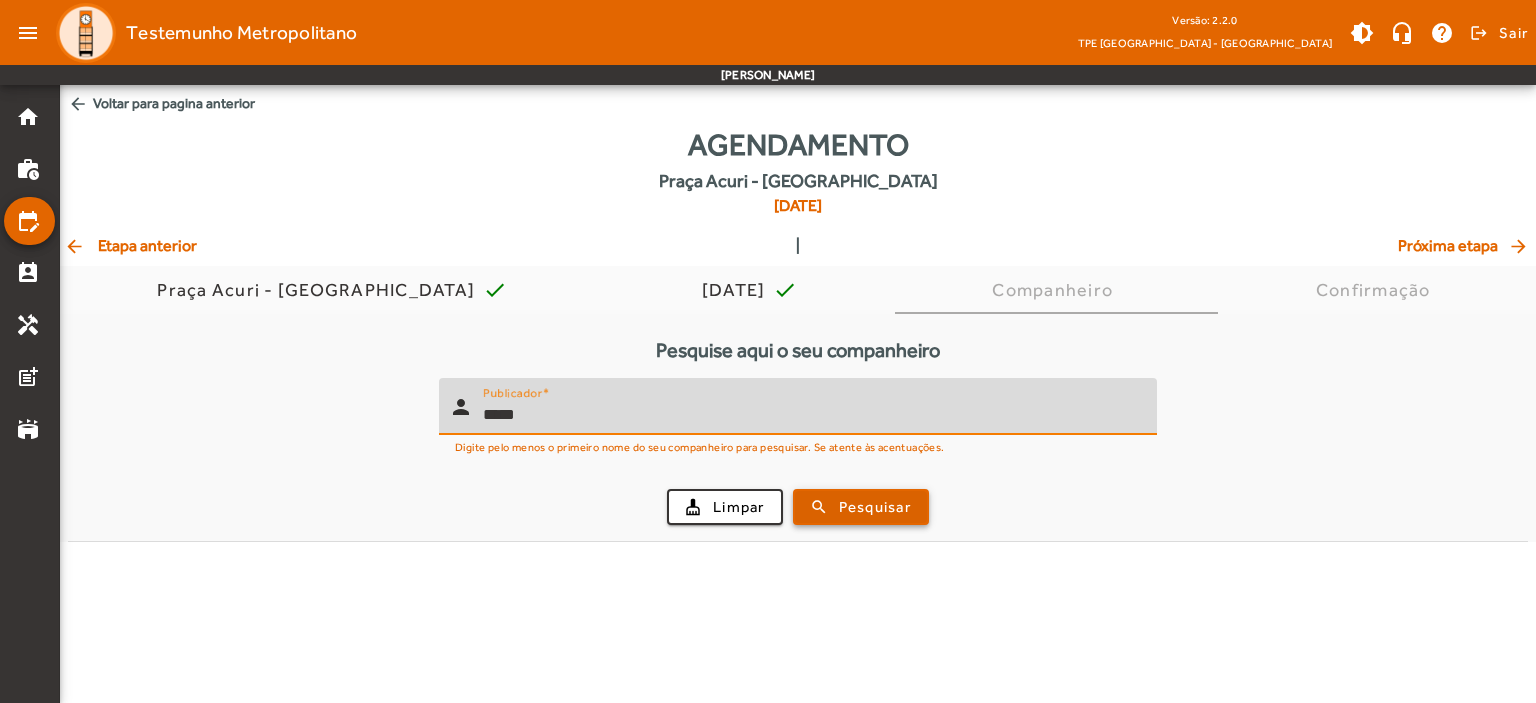 type on "*****" 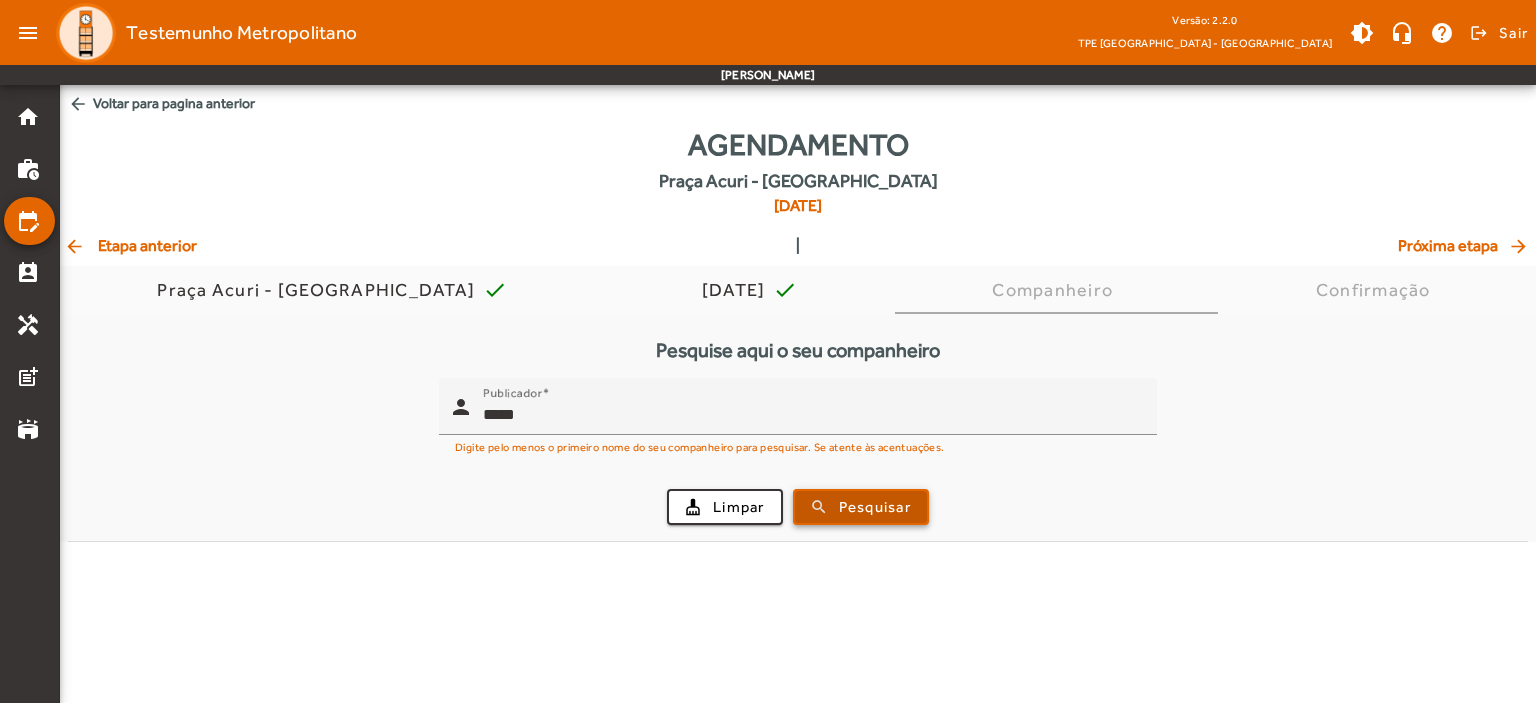 click at bounding box center (861, 507) 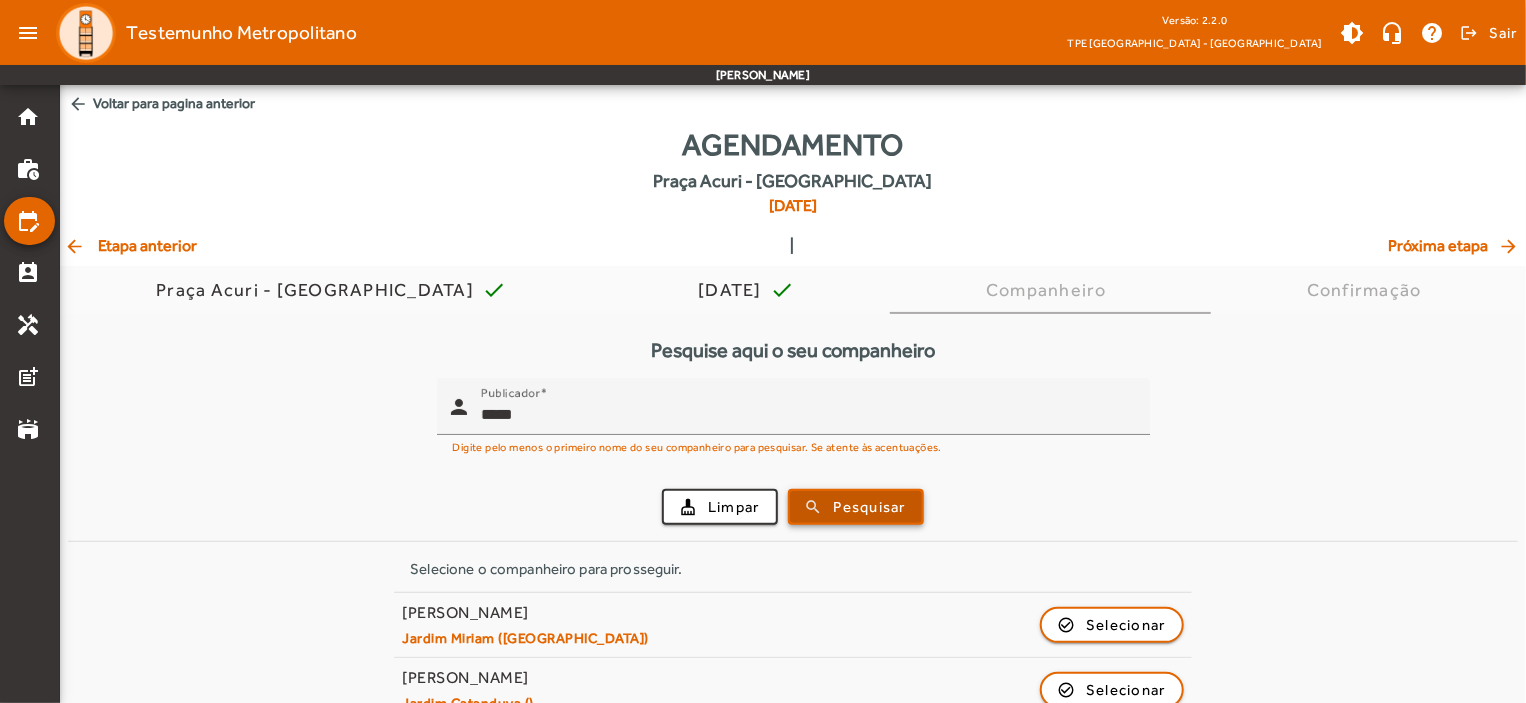 click on "Pesquisar" at bounding box center [870, 507] 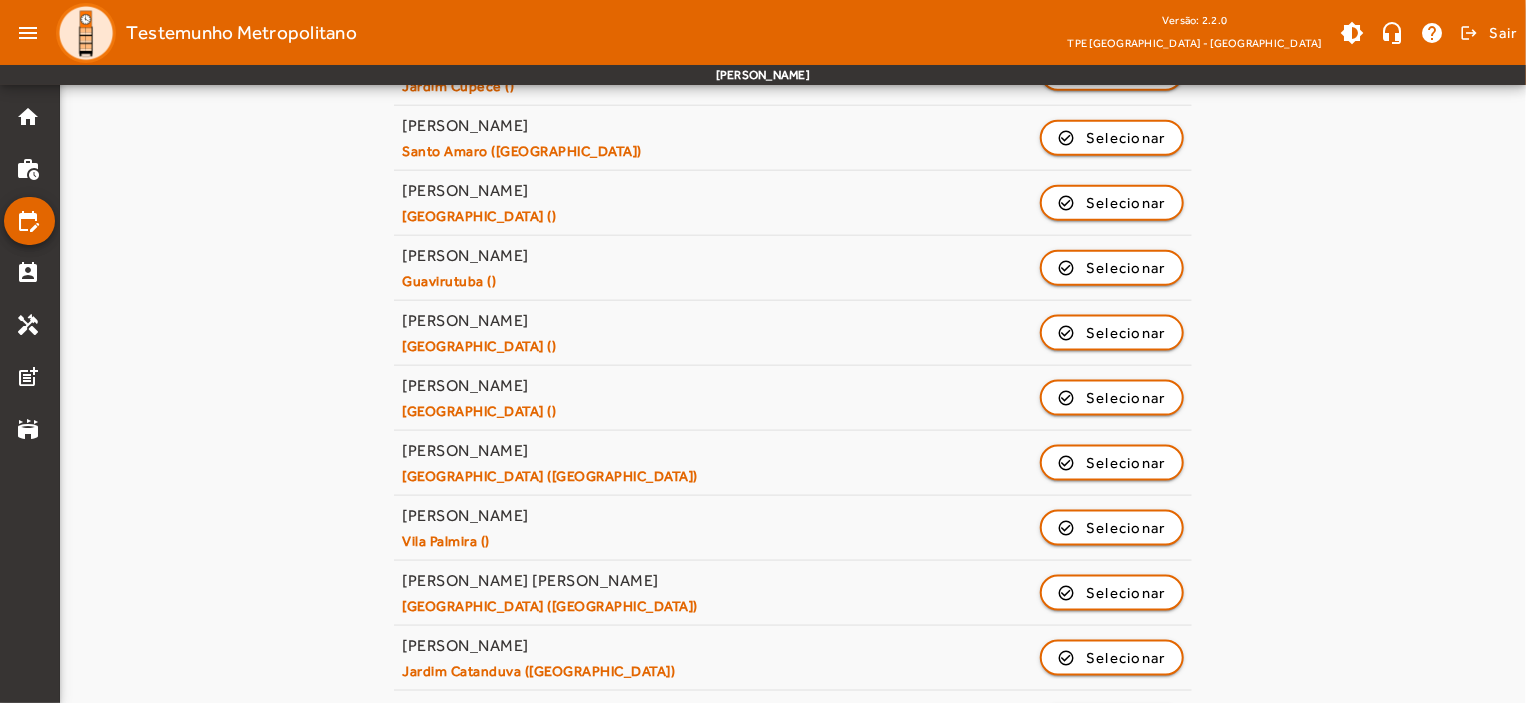 scroll, scrollTop: 1124, scrollLeft: 0, axis: vertical 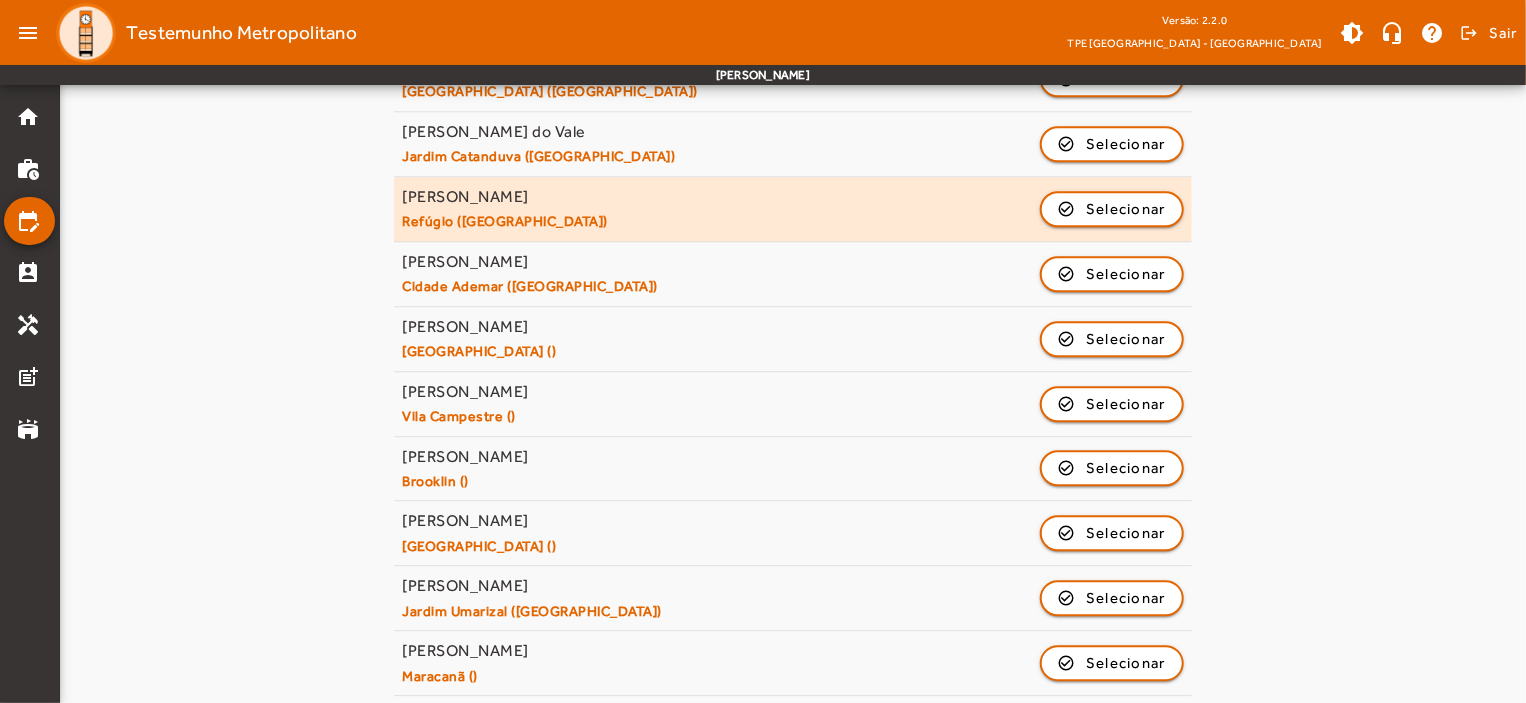click on "[PERSON_NAME] ([GEOGRAPHIC_DATA])  check_circle_outline  Selecionar" at bounding box center (793, 274) 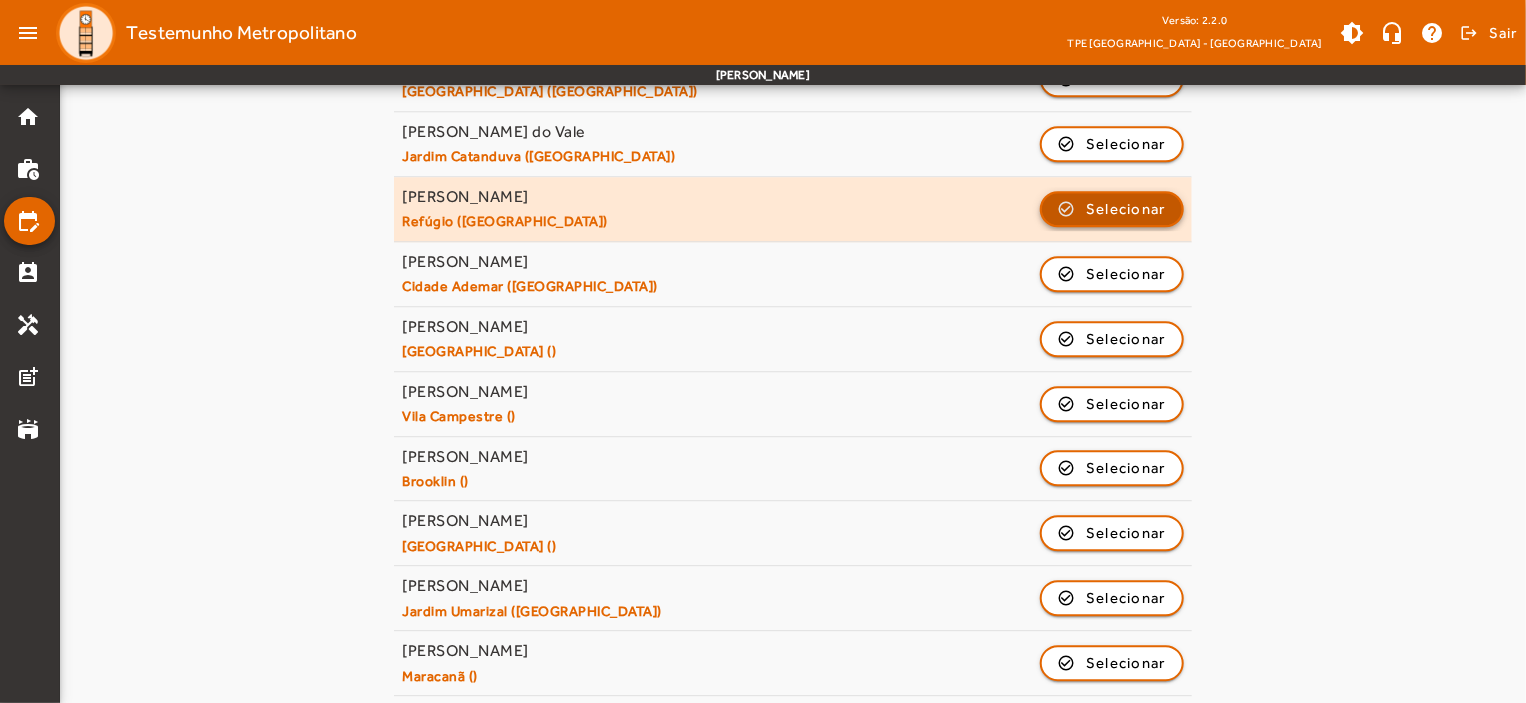 click on "Selecionar" 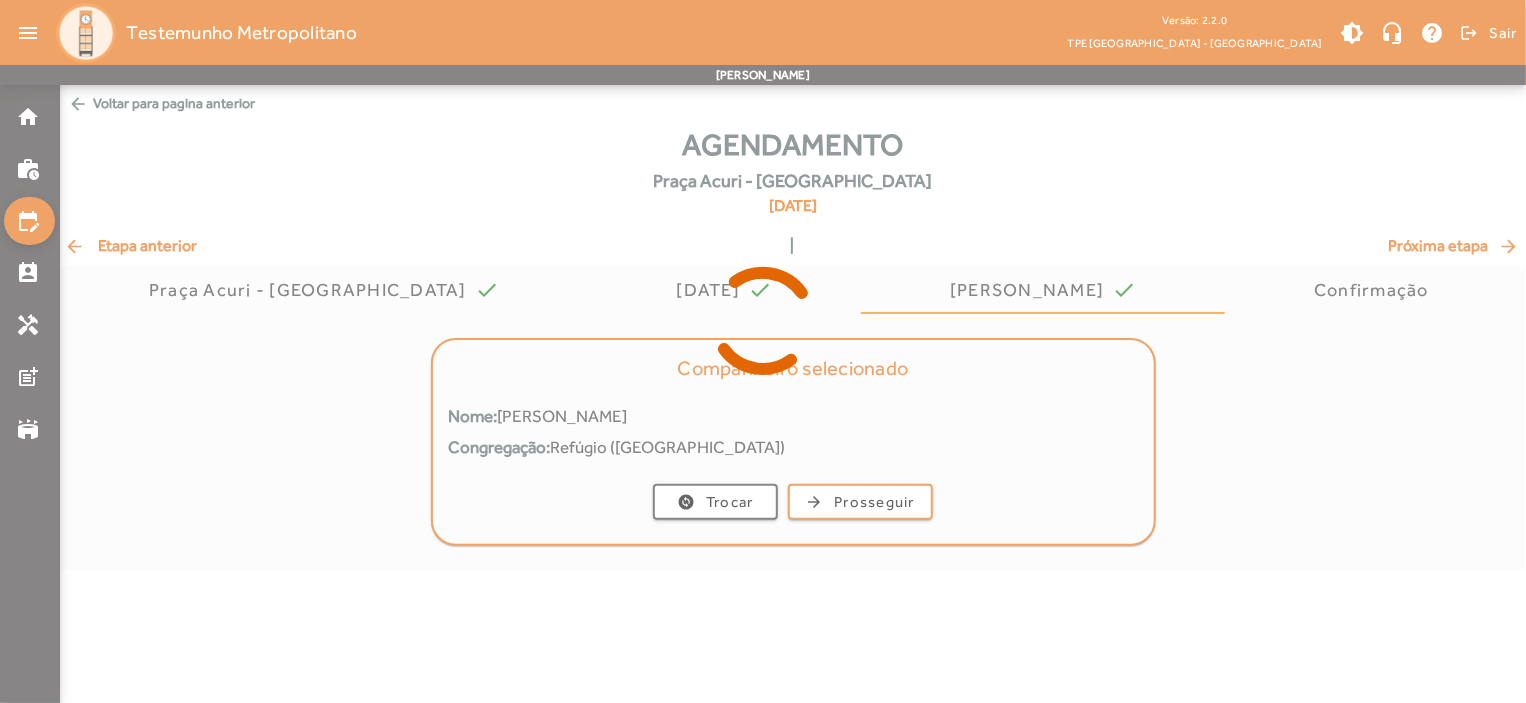 scroll, scrollTop: 0, scrollLeft: 0, axis: both 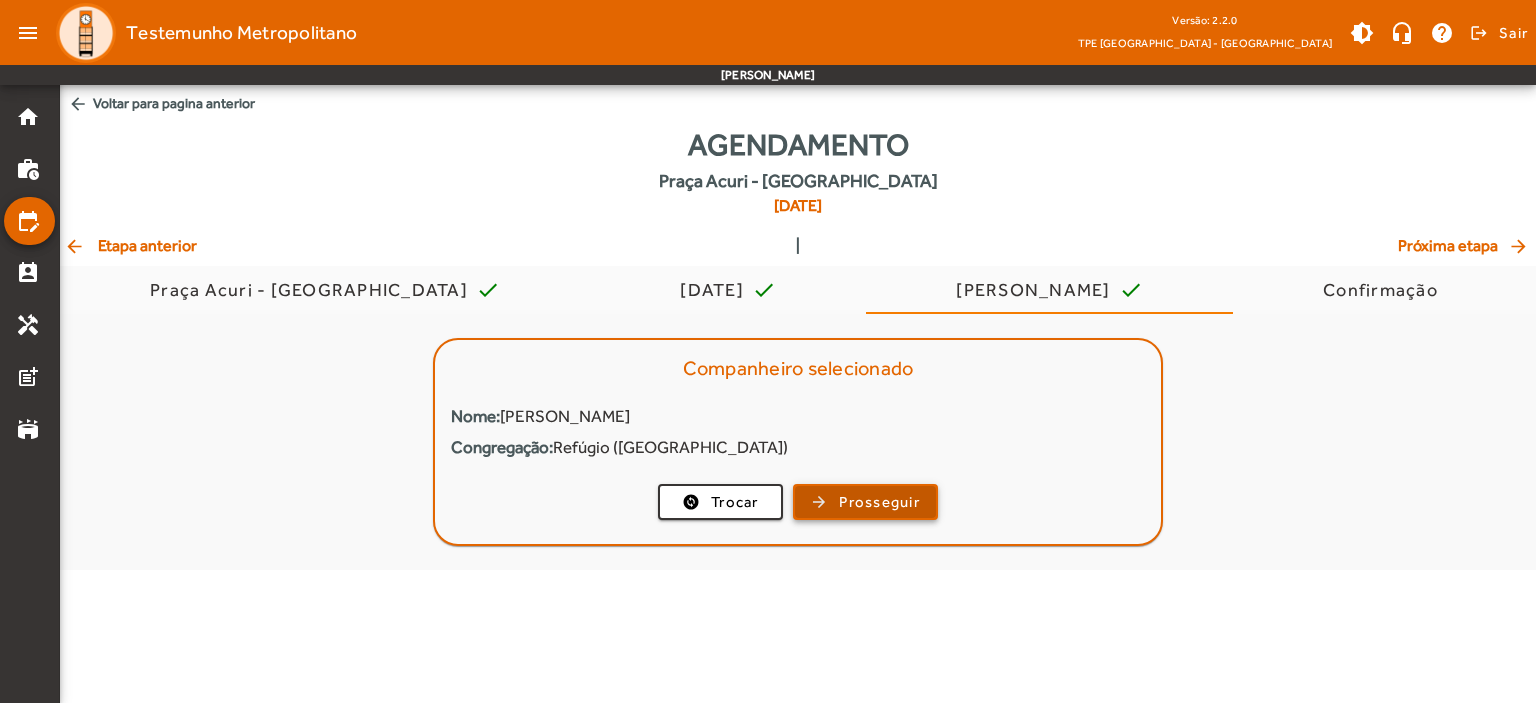 click on "Prosseguir" 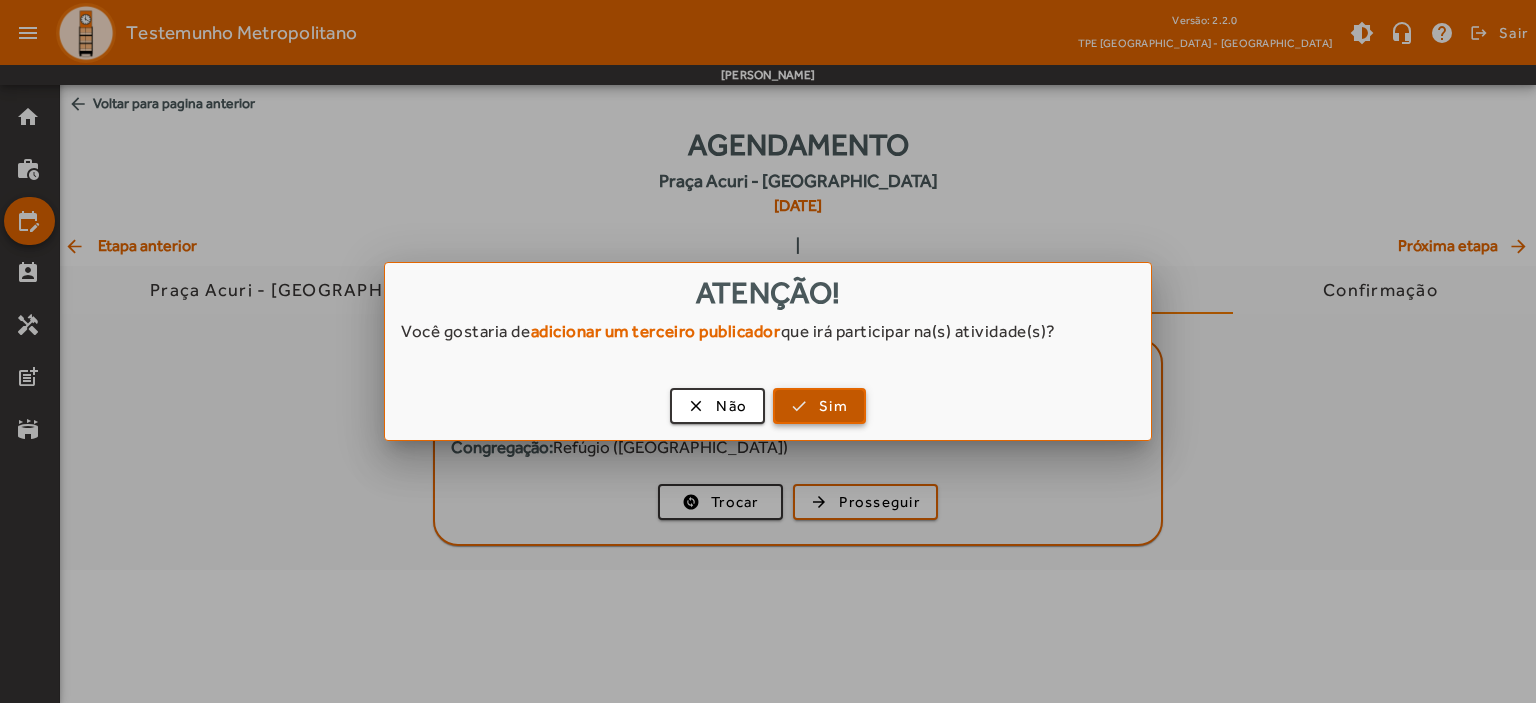click on "Sim" at bounding box center (833, 406) 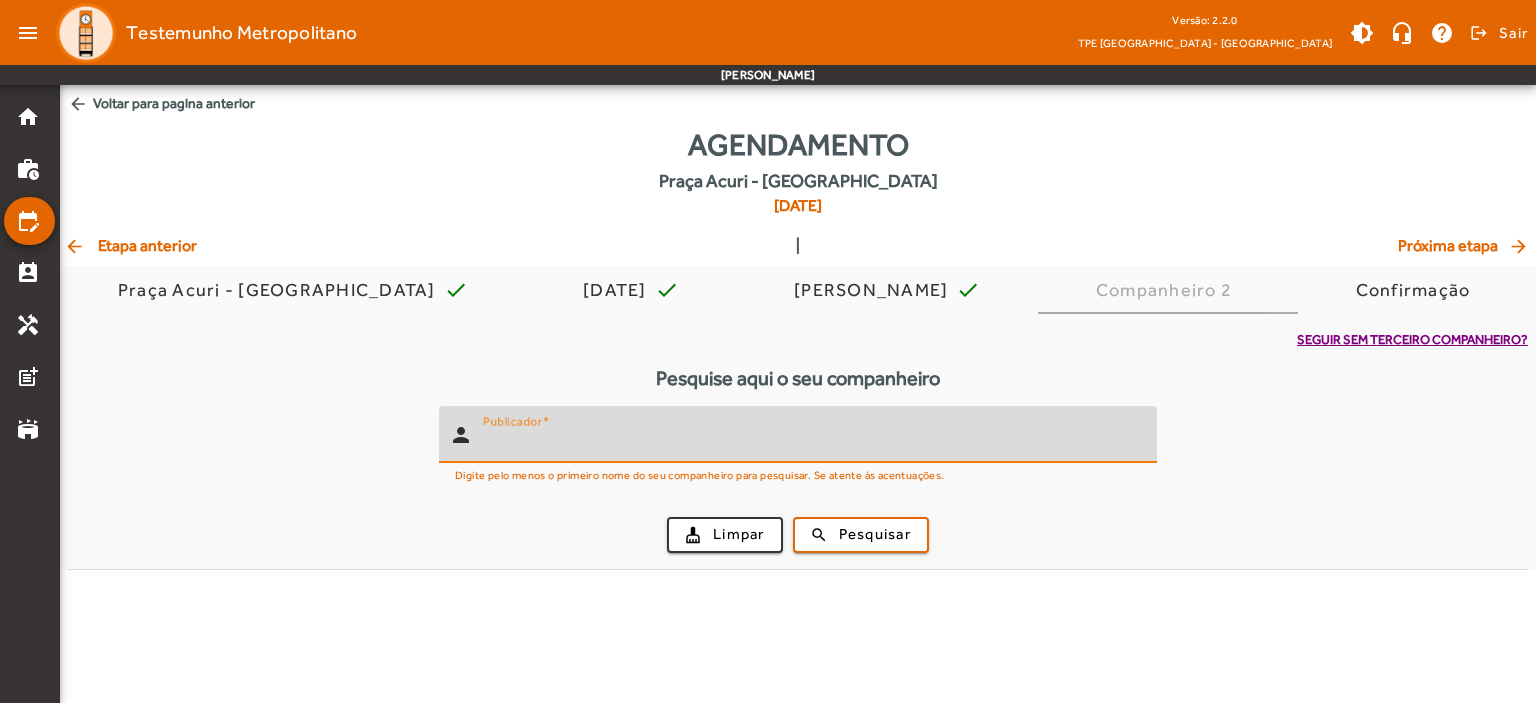 click on "Publicador" at bounding box center (812, 443) 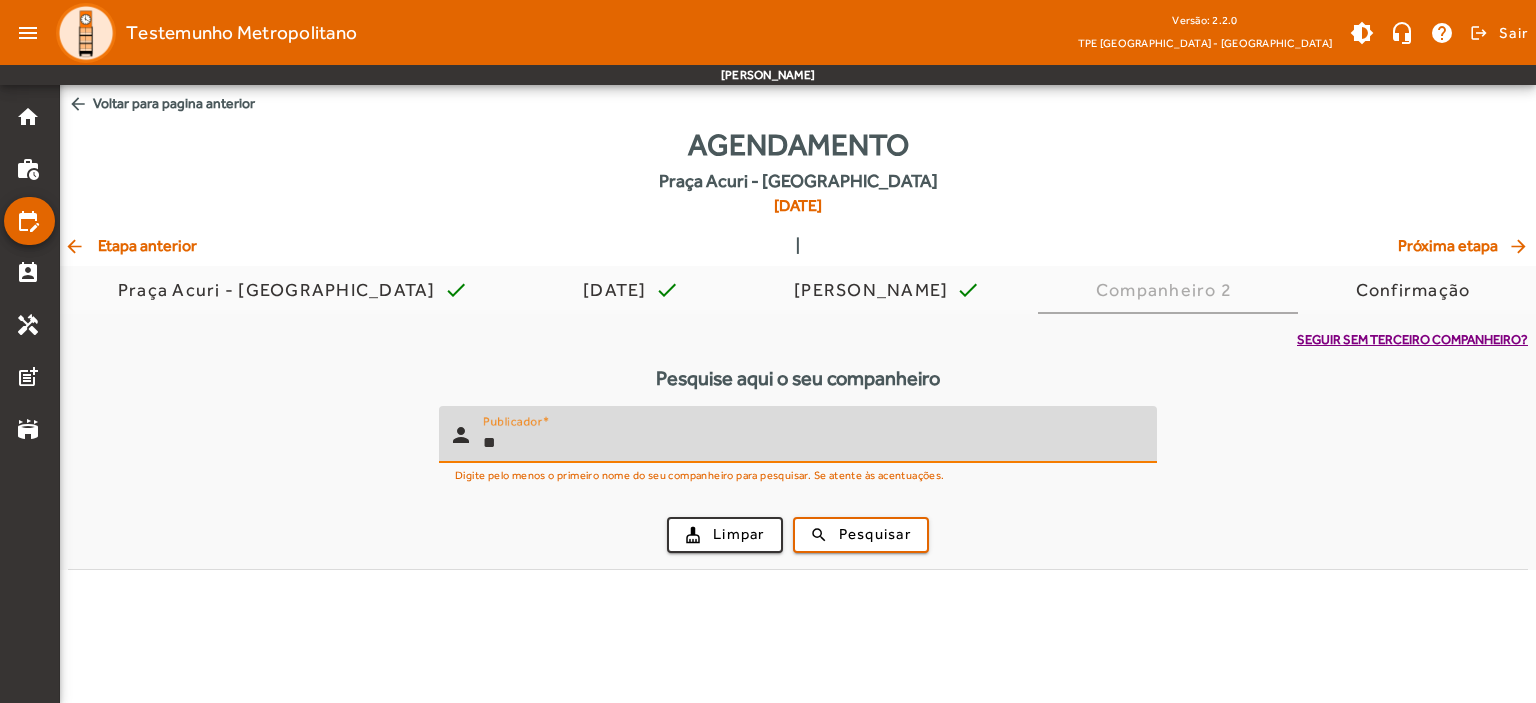 type on "*" 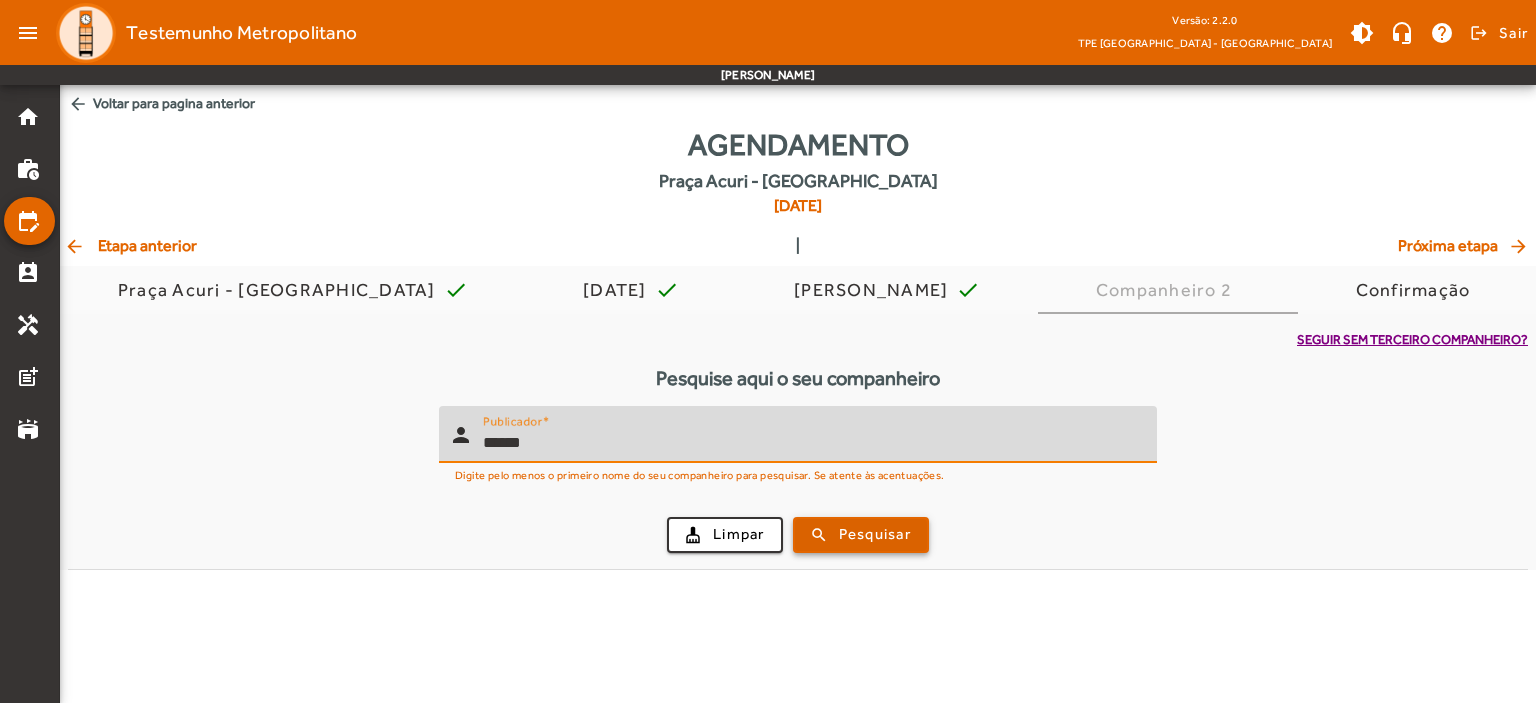 type on "******" 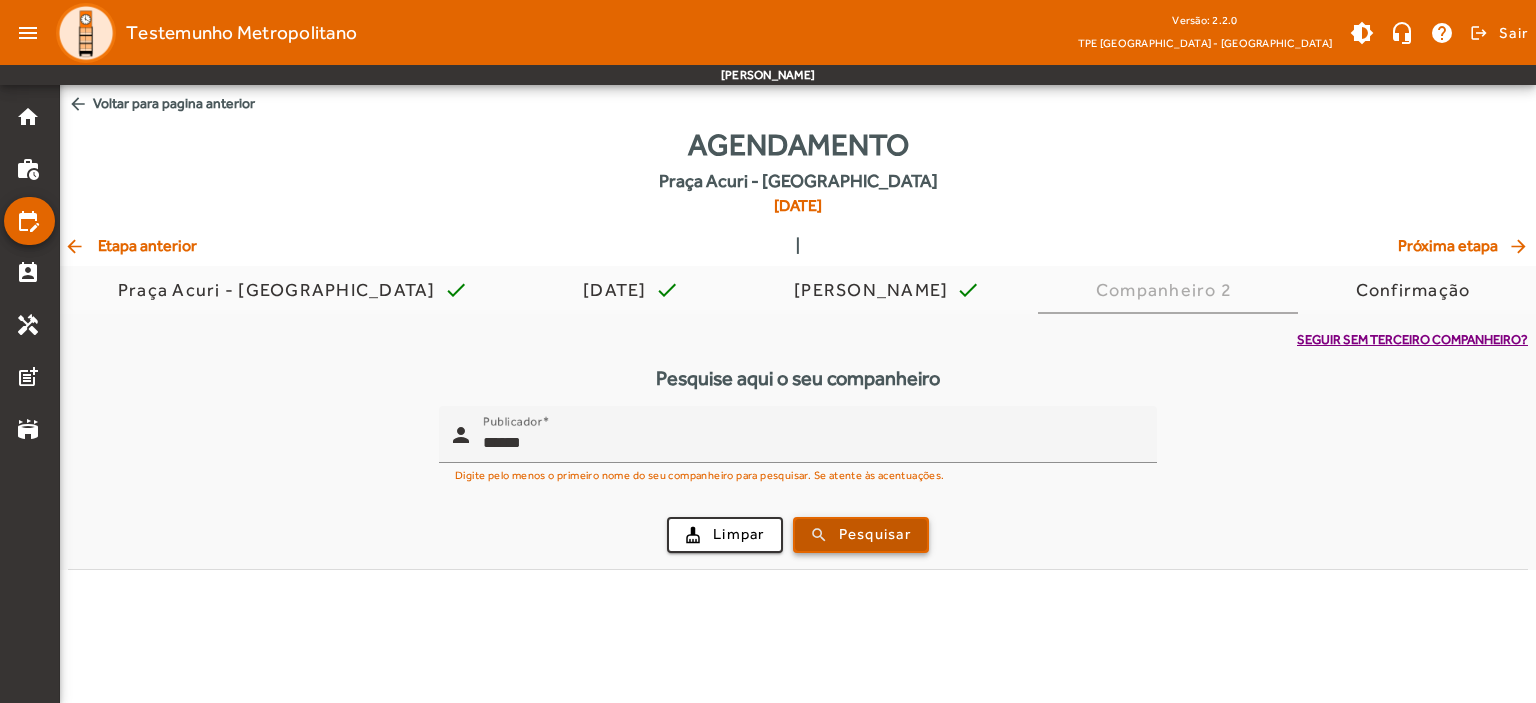 click on "Pesquisar" at bounding box center (875, 534) 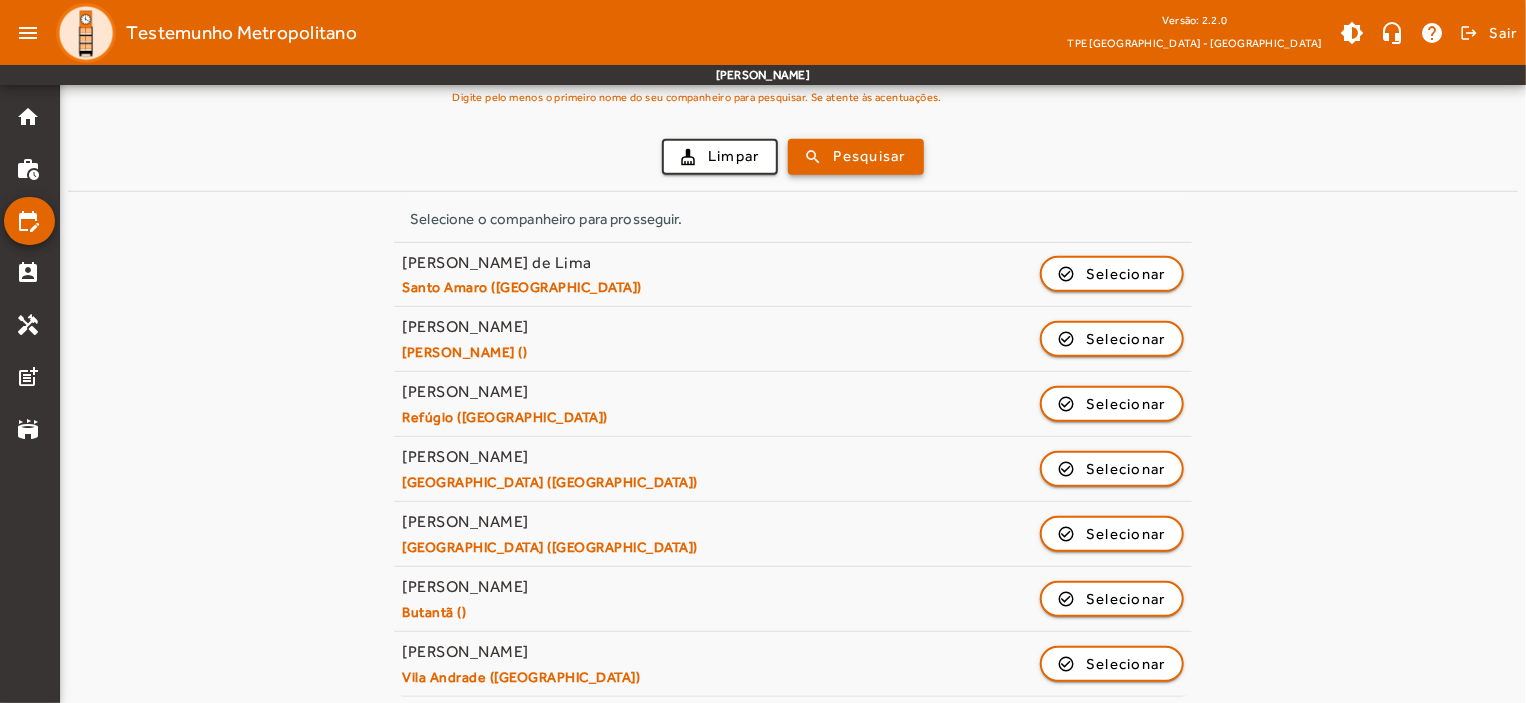 scroll, scrollTop: 385, scrollLeft: 0, axis: vertical 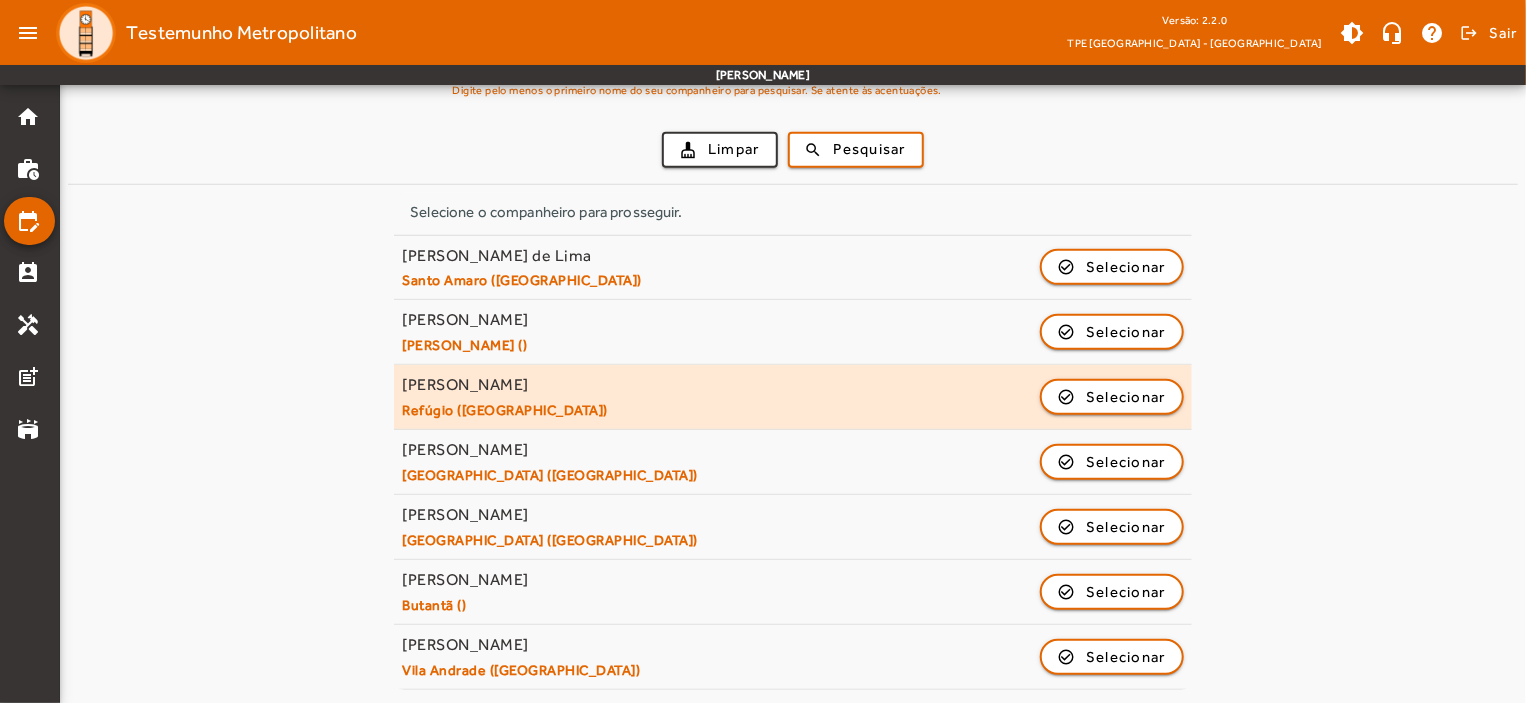 click on "[PERSON_NAME]" at bounding box center (550, 450) 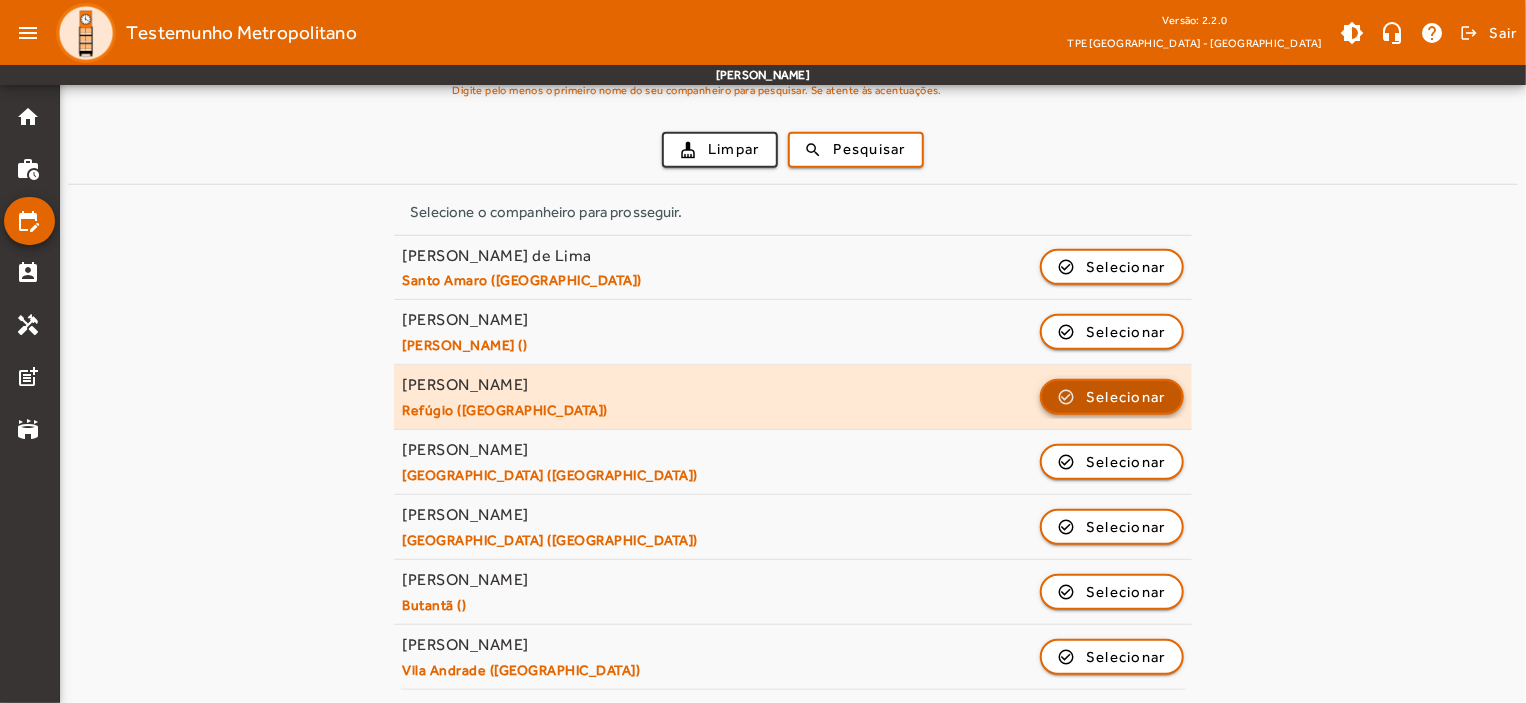 click on "Selecionar" 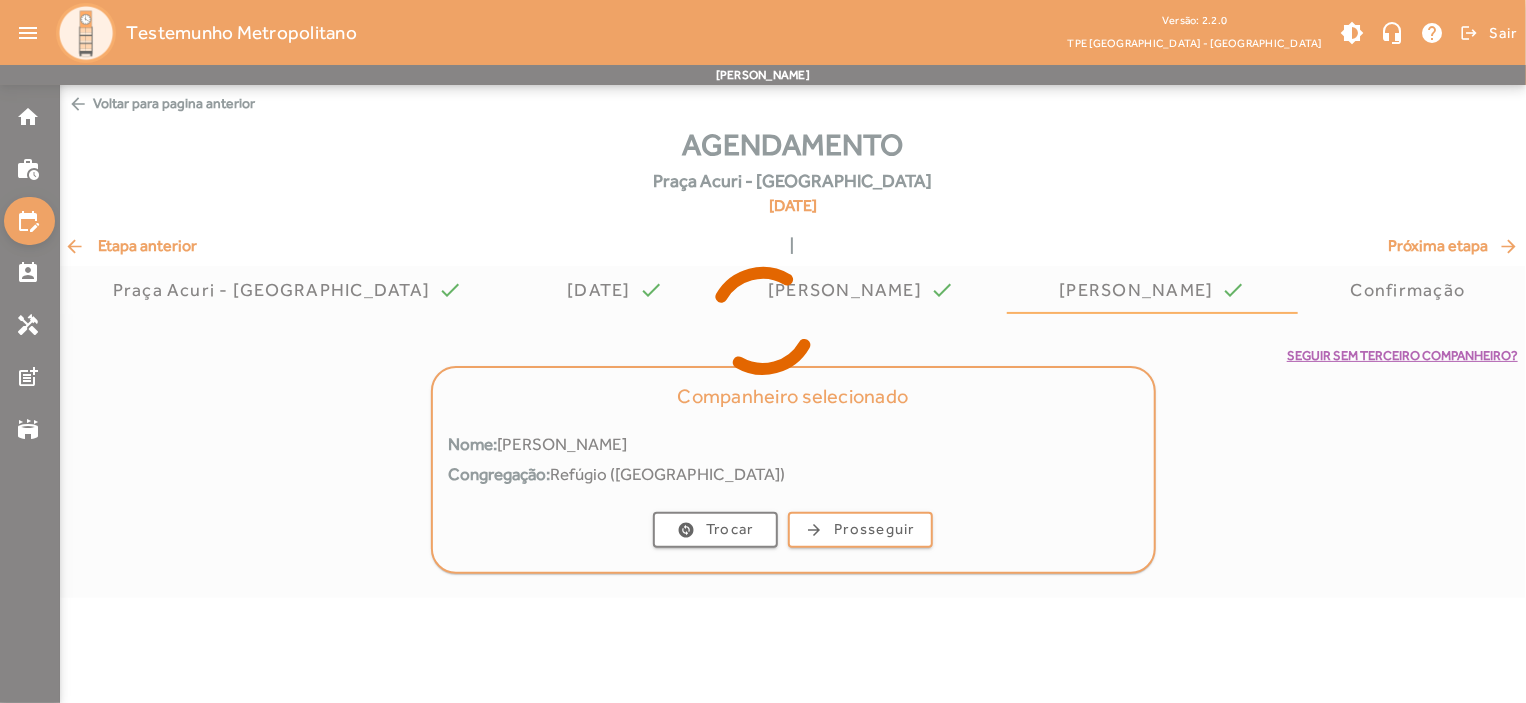 scroll, scrollTop: 0, scrollLeft: 0, axis: both 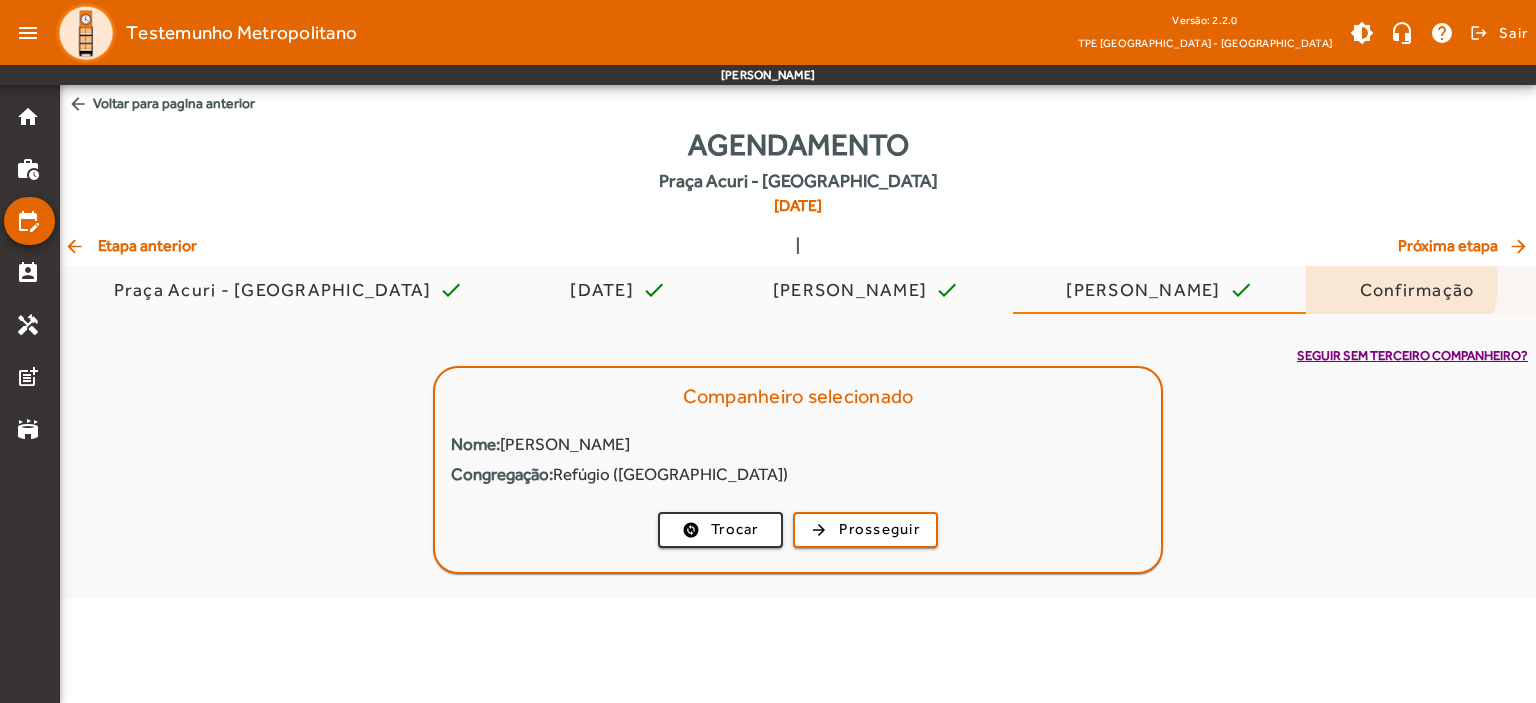 click on "Confirmação" at bounding box center (1421, 290) 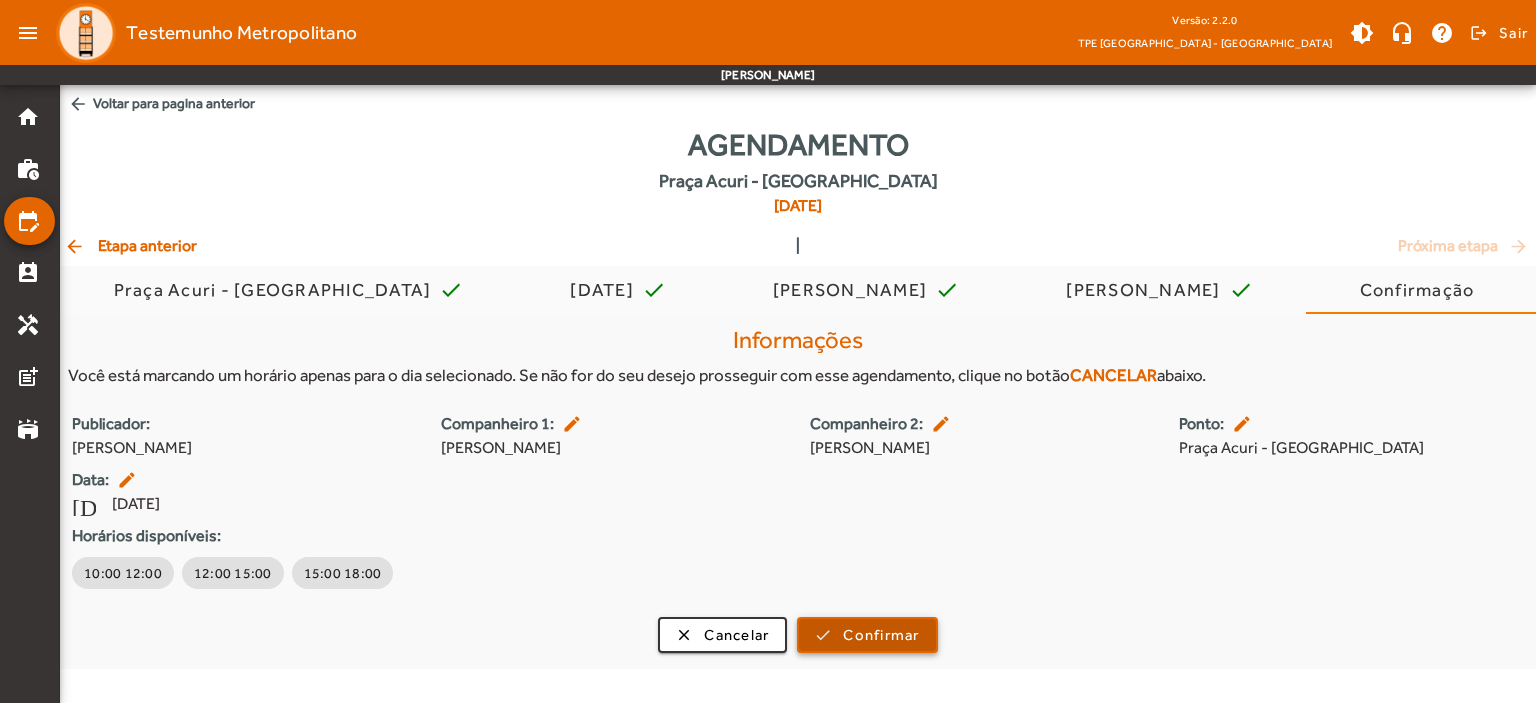 click on "Confirmar" at bounding box center (881, 635) 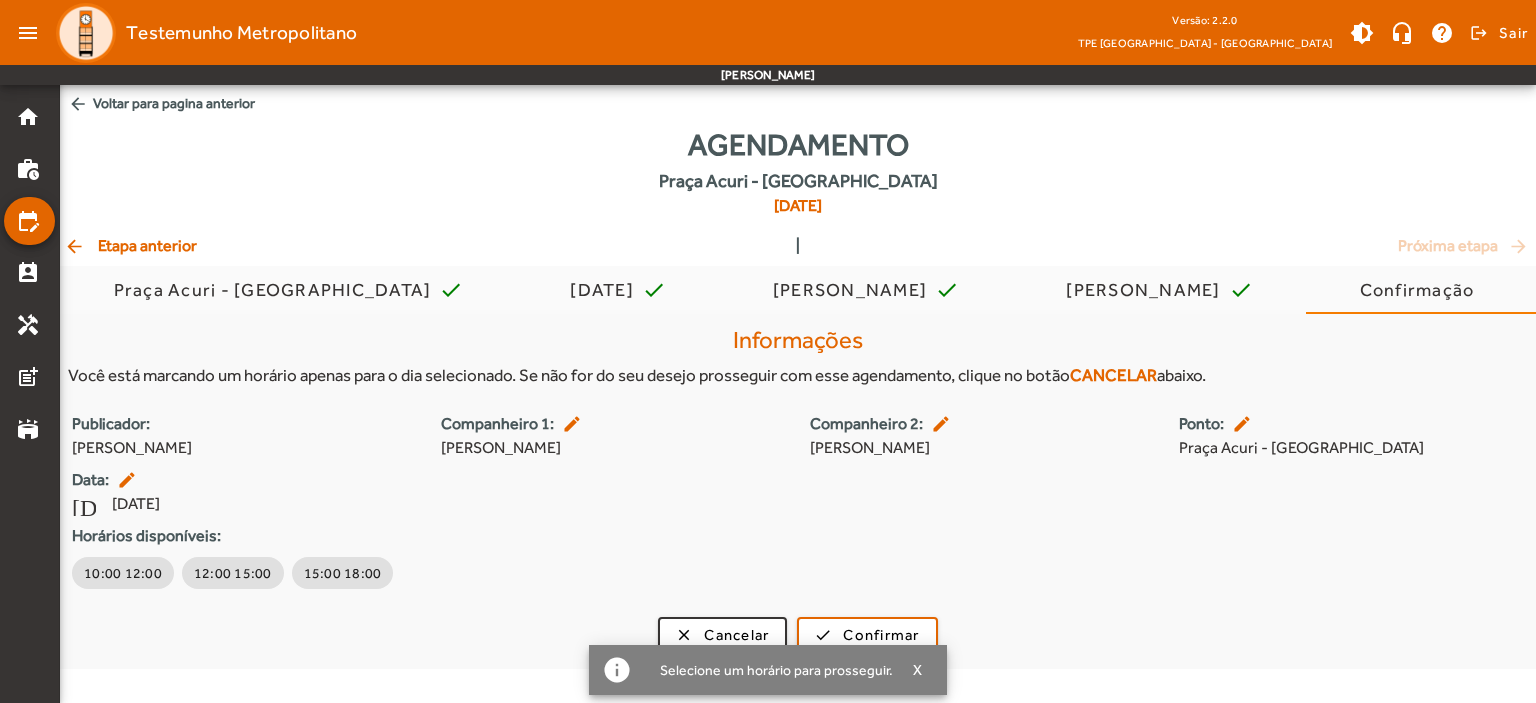click on "Horários disponíveis:" at bounding box center [798, 536] 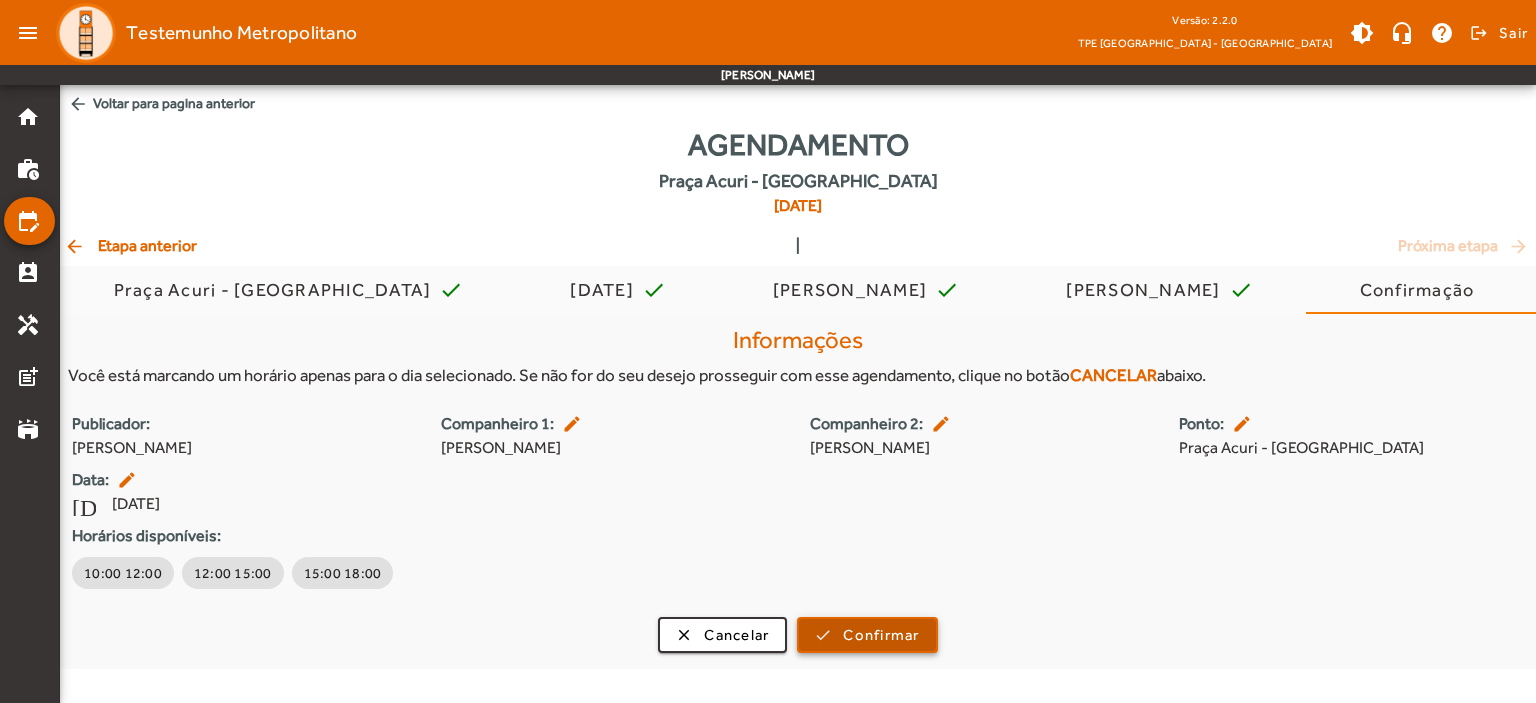 click on "Confirmar" at bounding box center [881, 635] 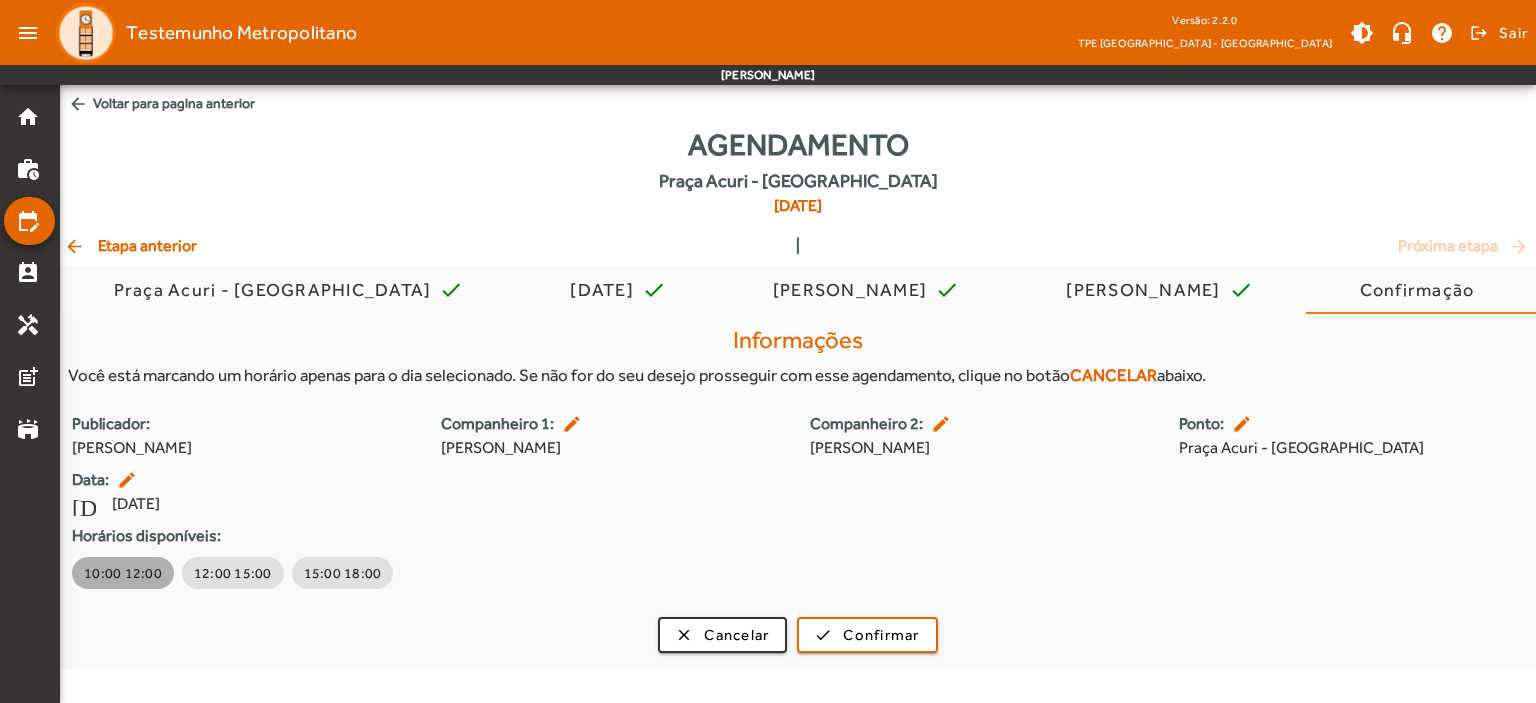 click on "10:00 12:00" at bounding box center [123, 573] 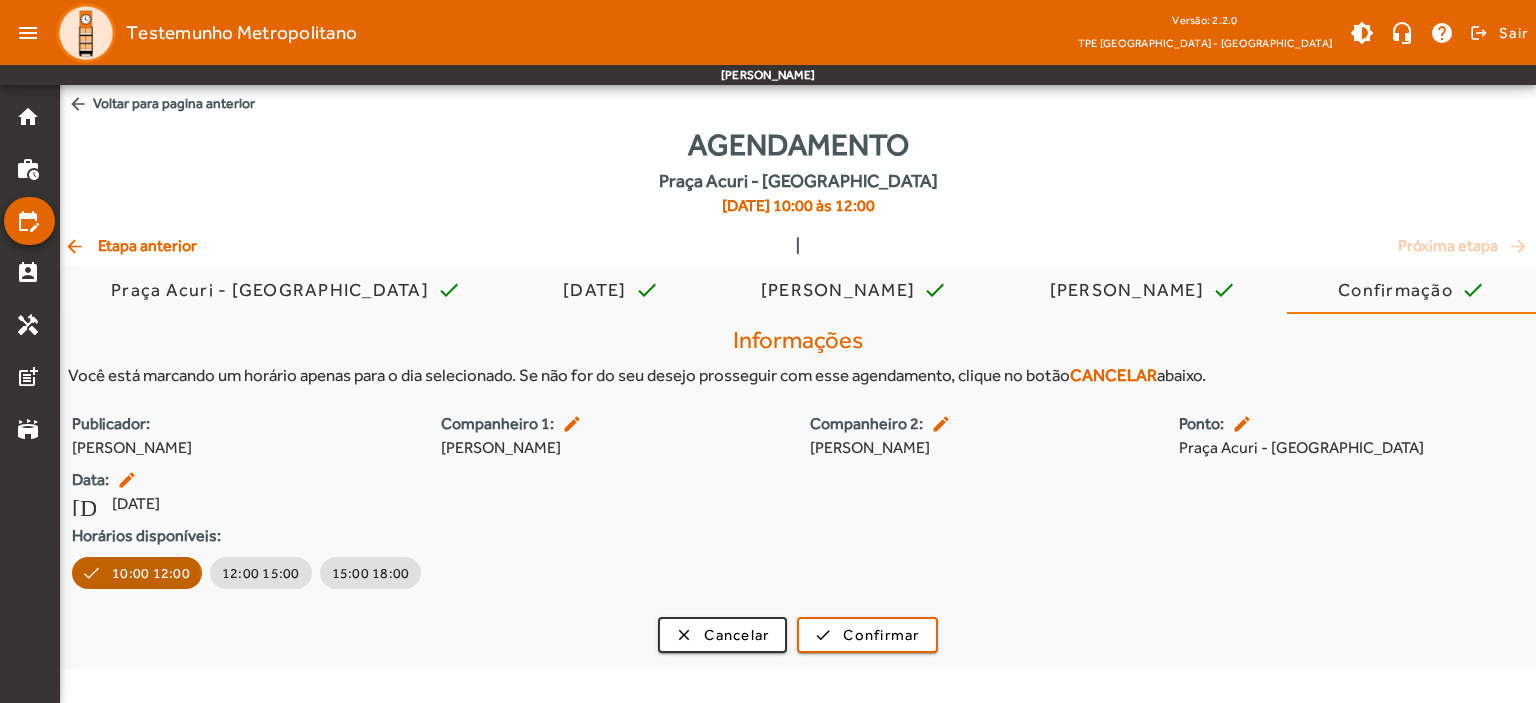 click on "10:00 12:00" at bounding box center (151, 573) 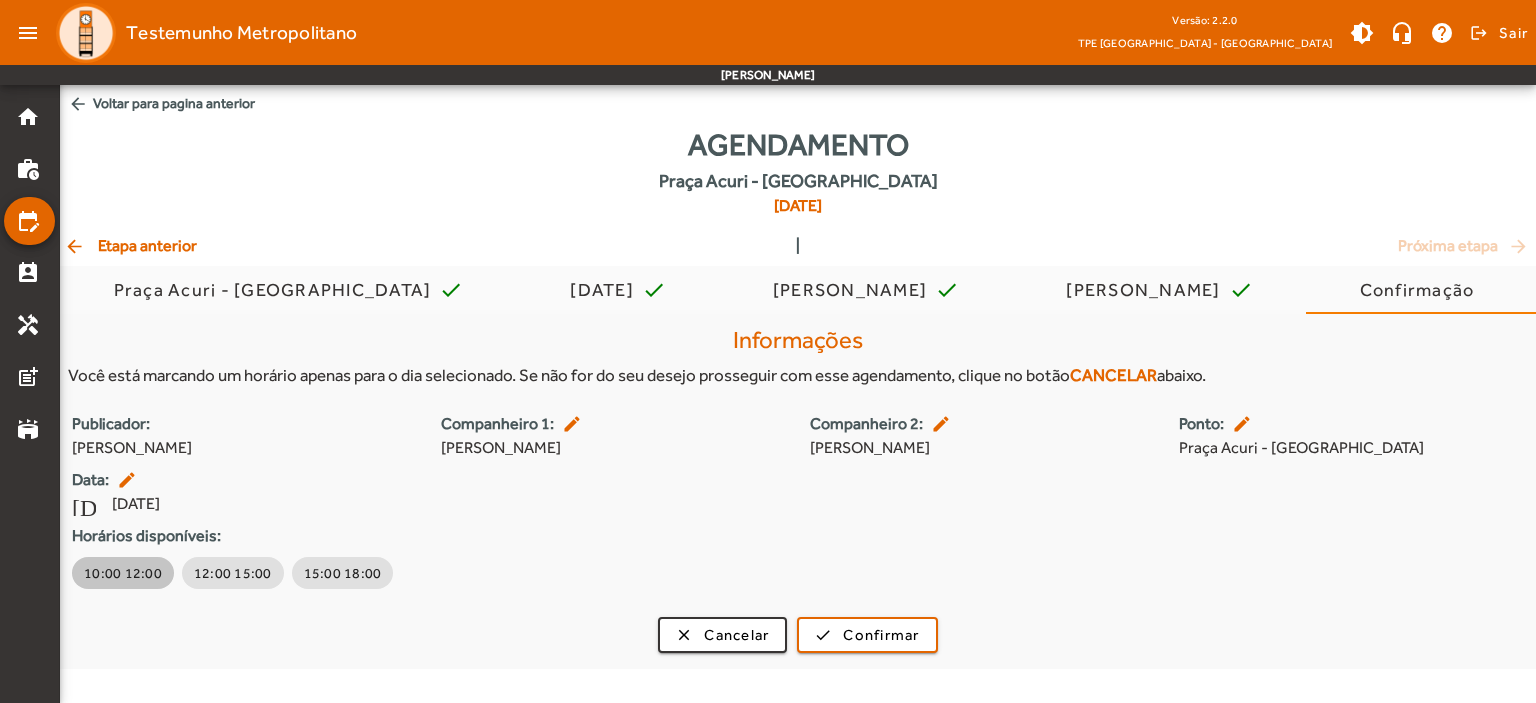 click on "10:00 12:00" at bounding box center (123, 573) 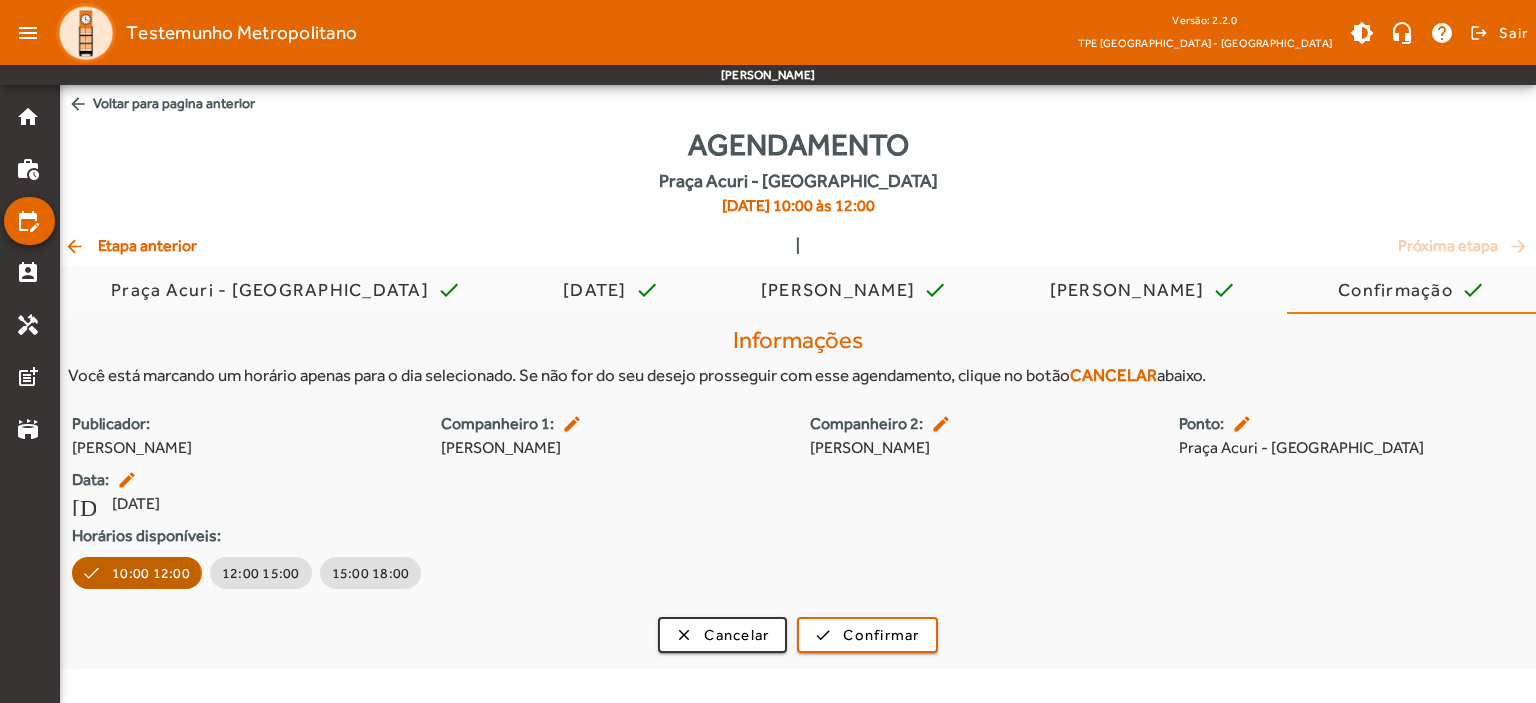 click on "10:00 12:00" at bounding box center [151, 573] 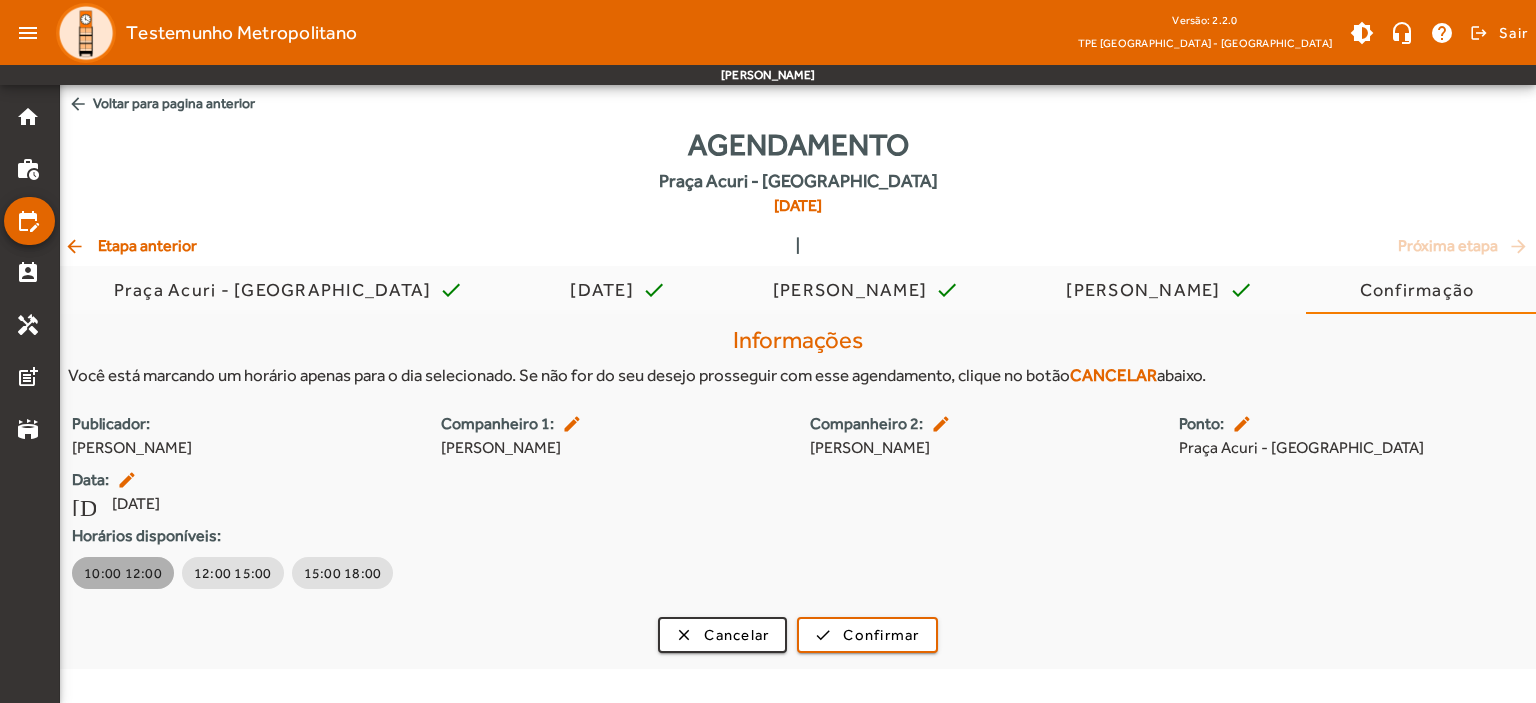 click on "10:00 12:00" at bounding box center (123, 573) 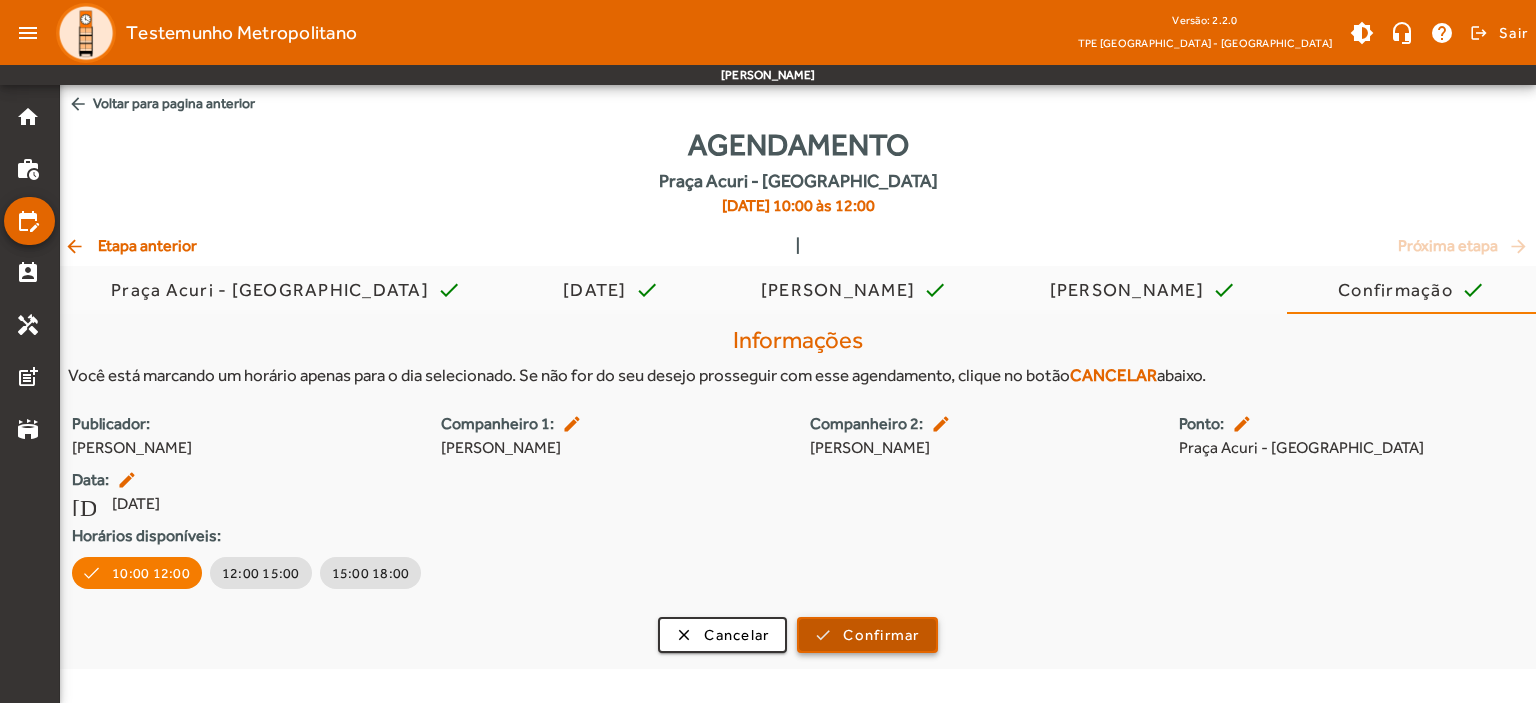 click on "Confirmar" at bounding box center (881, 635) 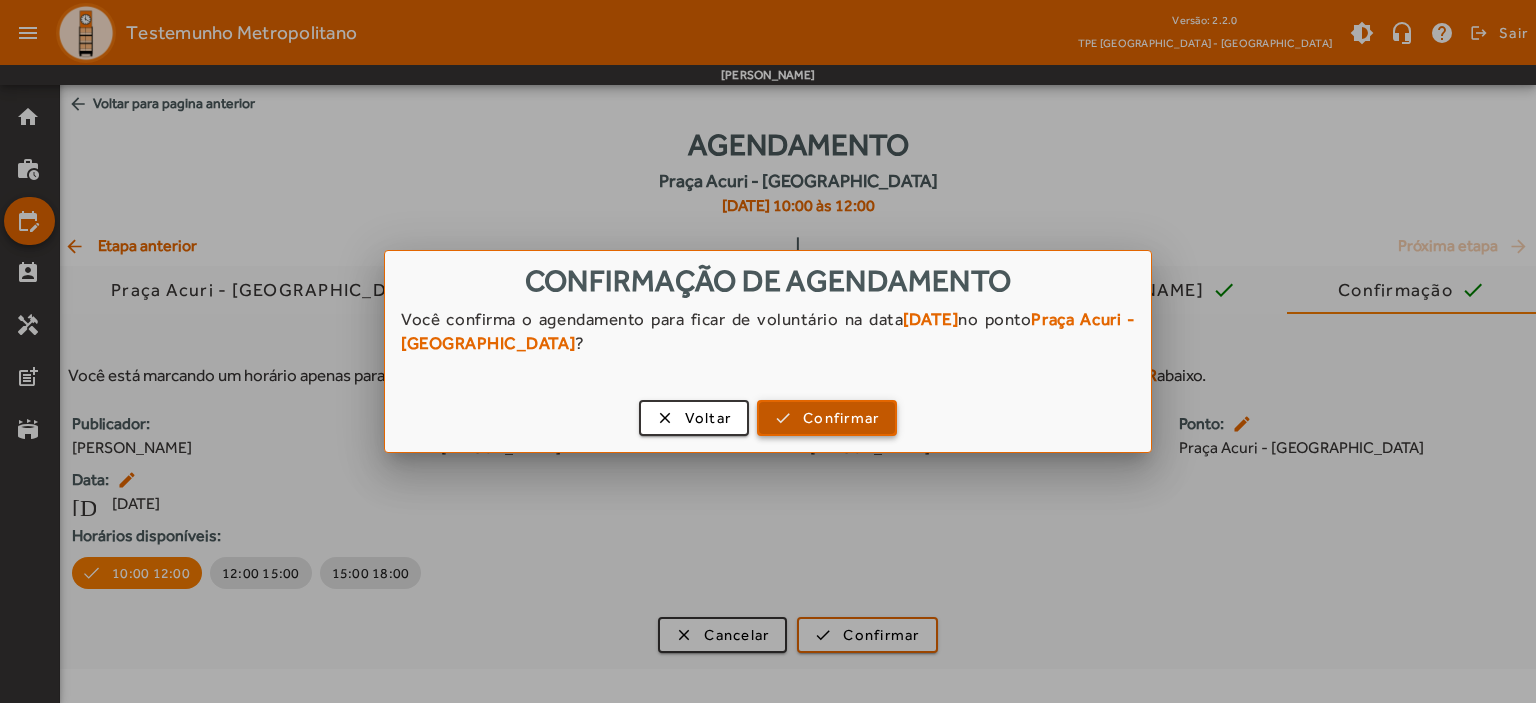 click on "Confirmar" at bounding box center (841, 418) 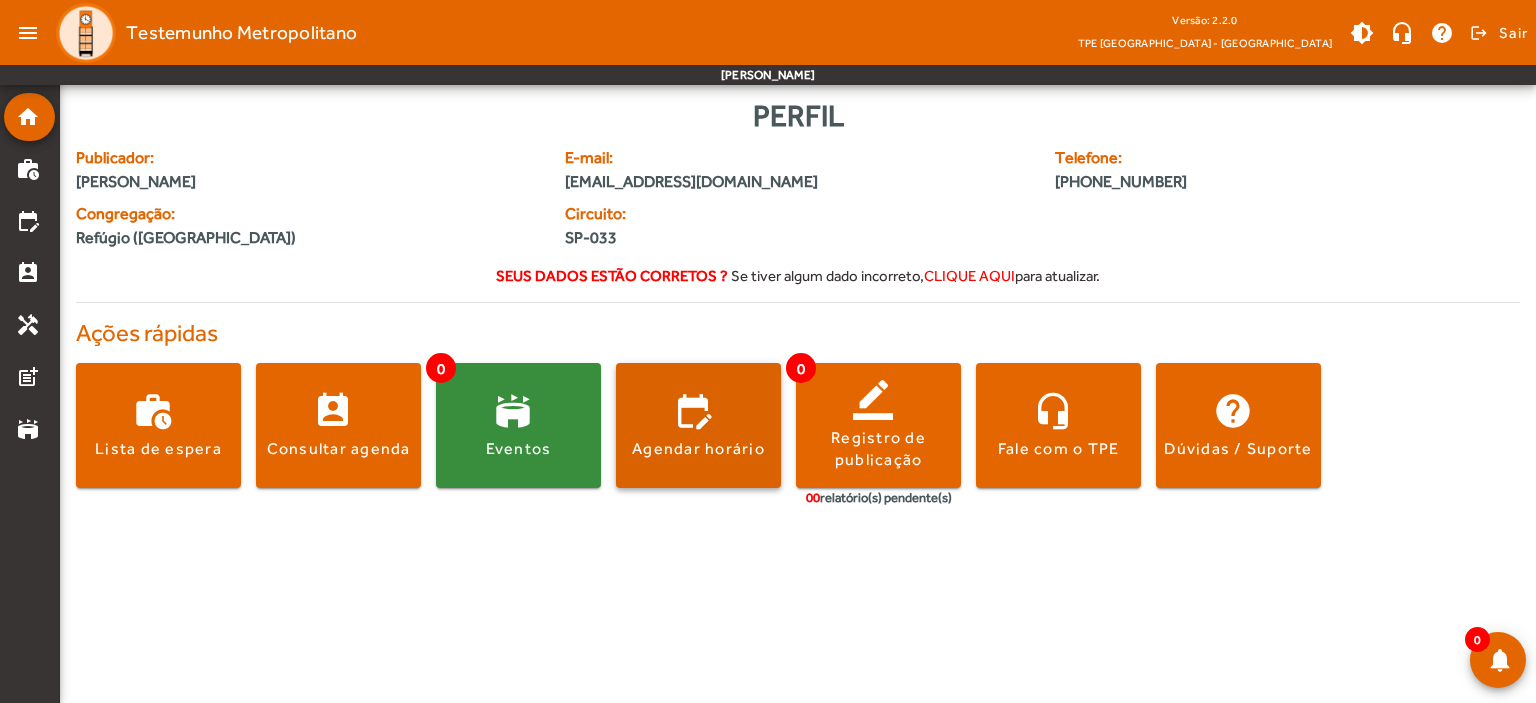 click 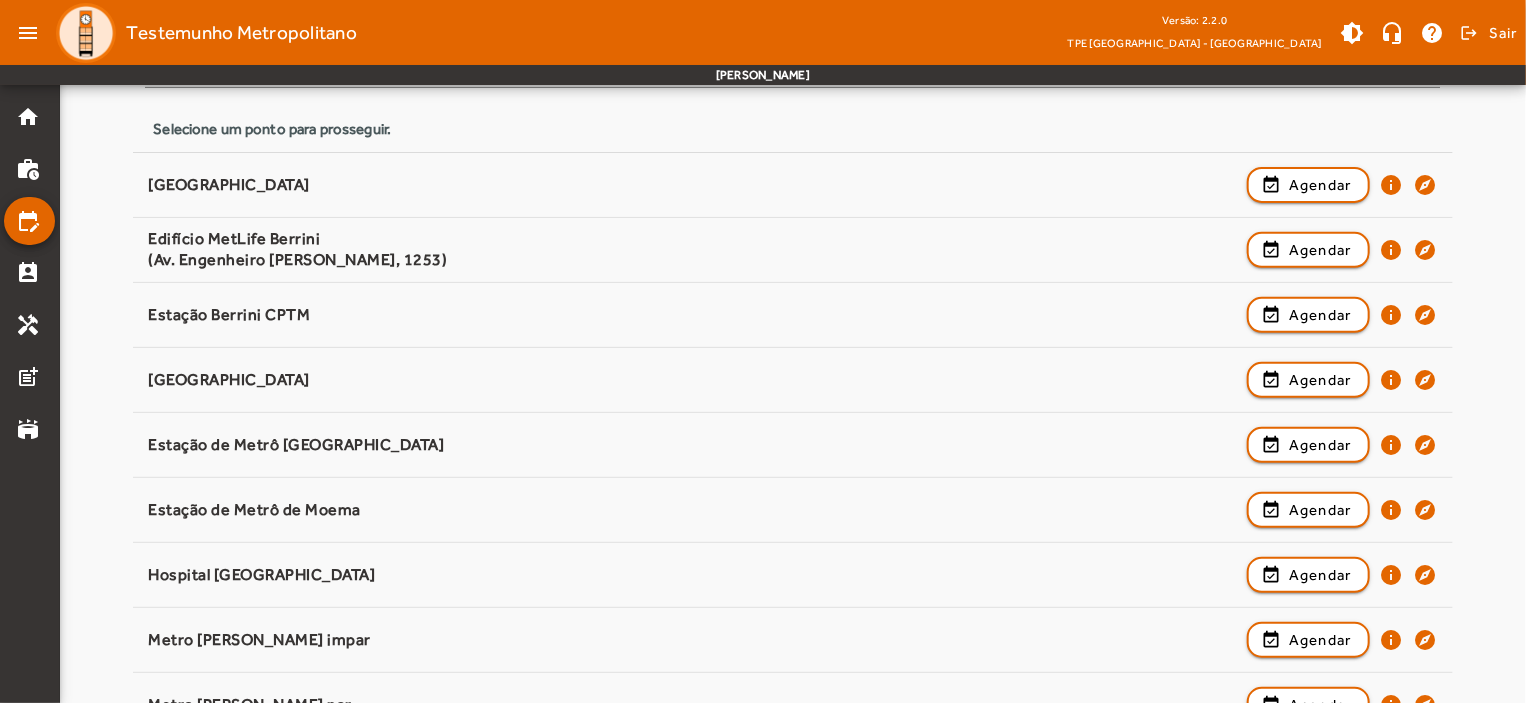 scroll, scrollTop: 237, scrollLeft: 0, axis: vertical 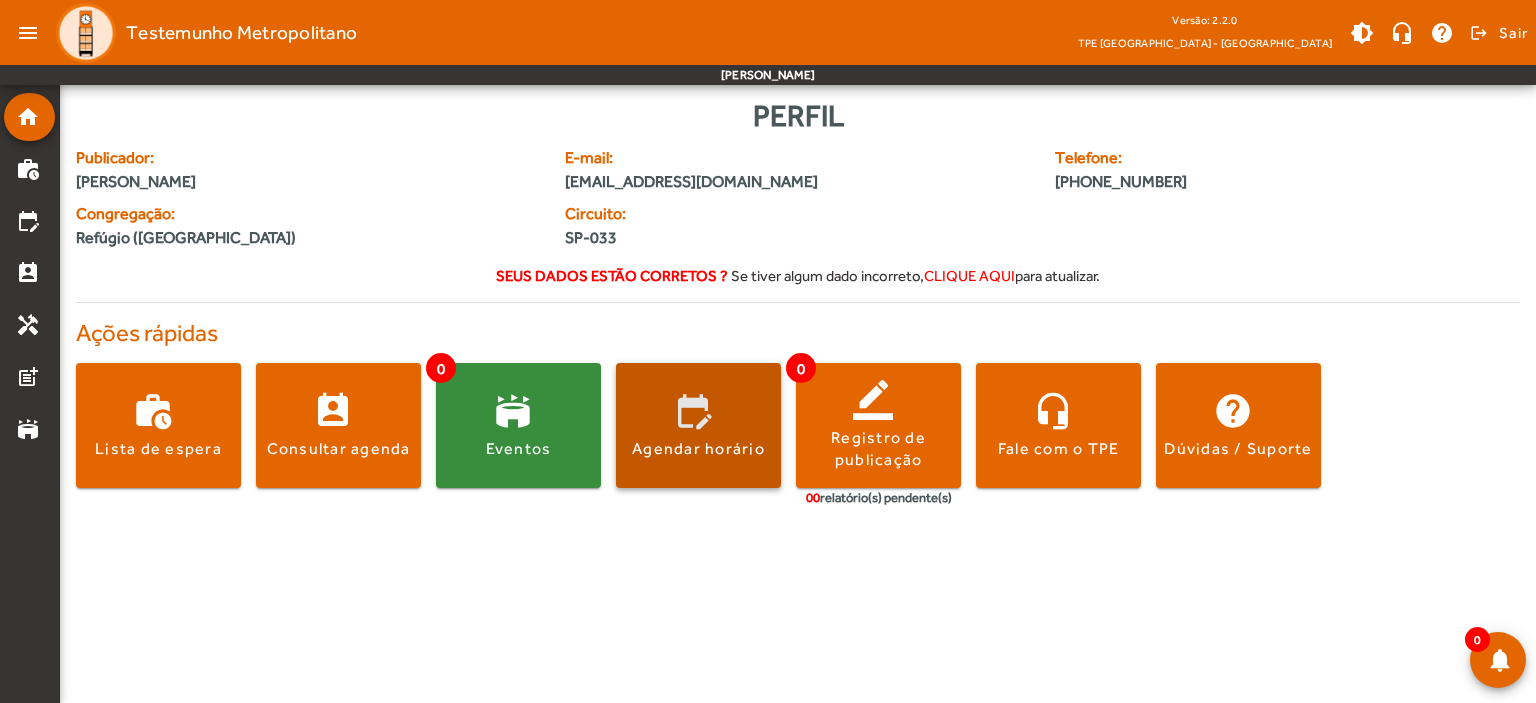 click 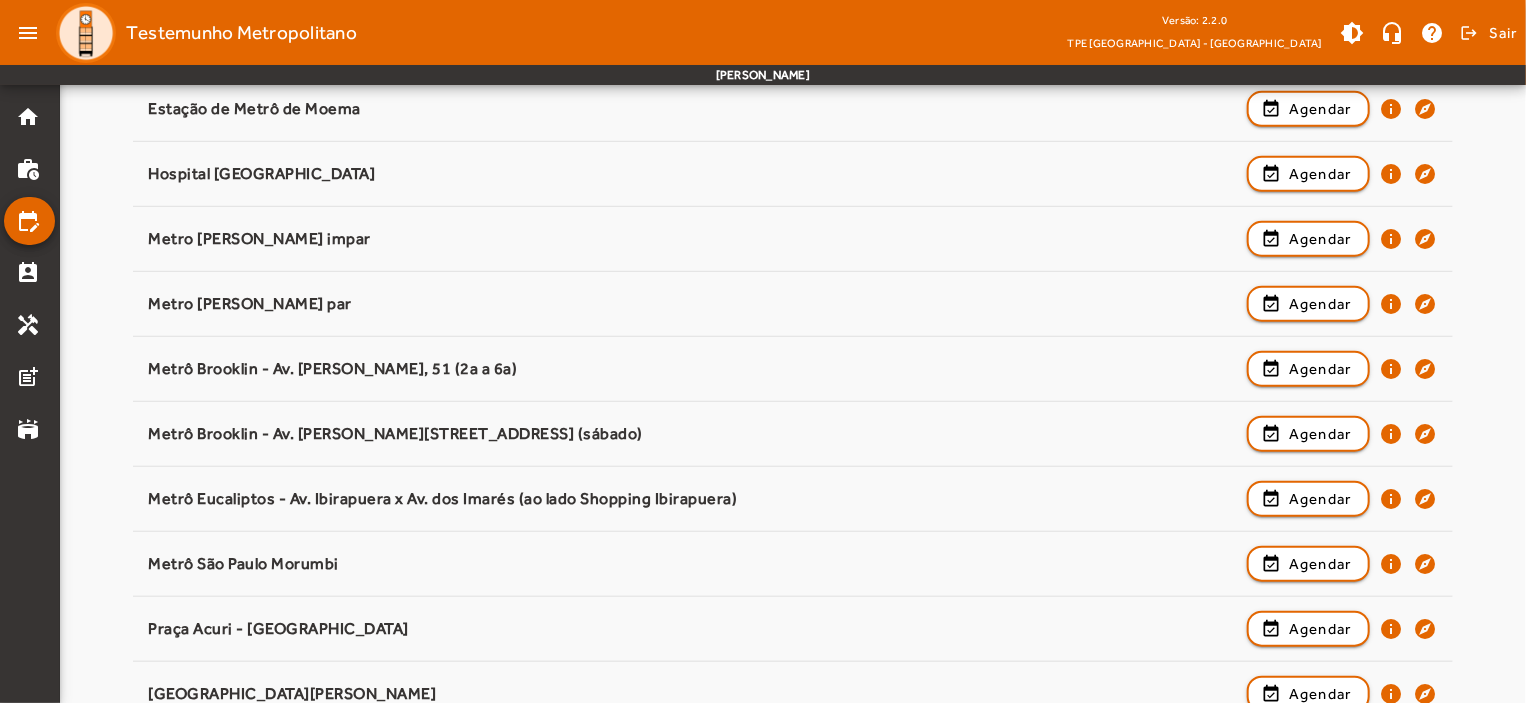scroll, scrollTop: 651, scrollLeft: 0, axis: vertical 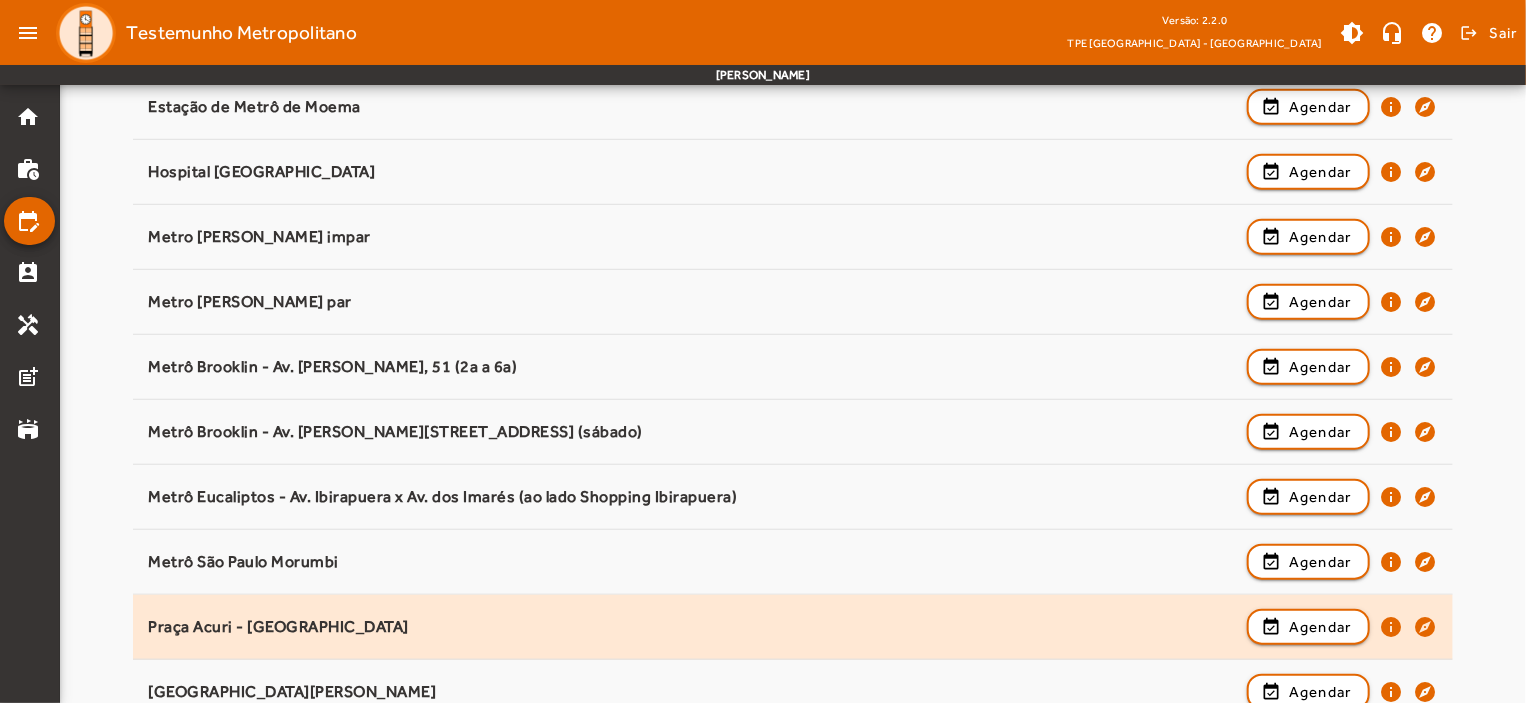 click on "Praça Acuri - [GEOGRAPHIC_DATA]" at bounding box center [692, 692] 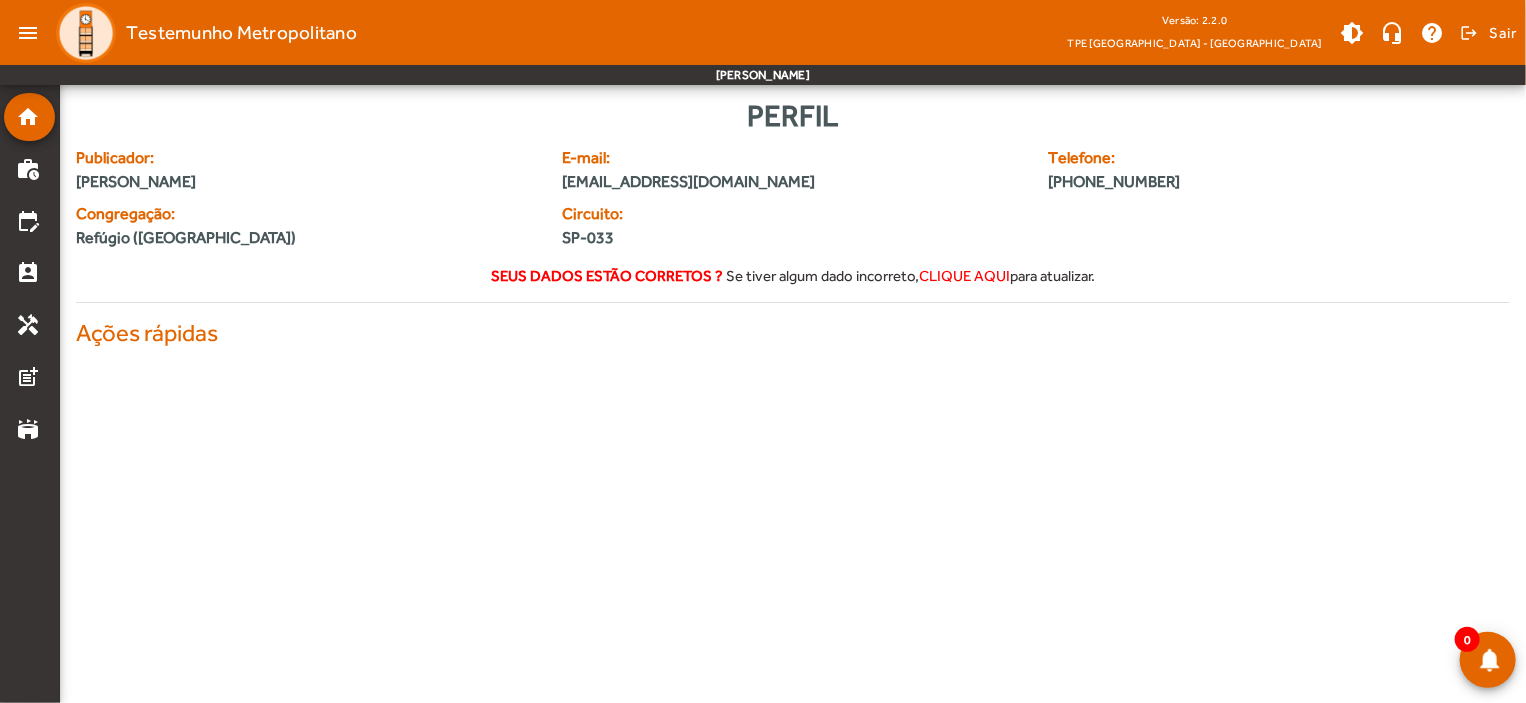 scroll, scrollTop: 0, scrollLeft: 0, axis: both 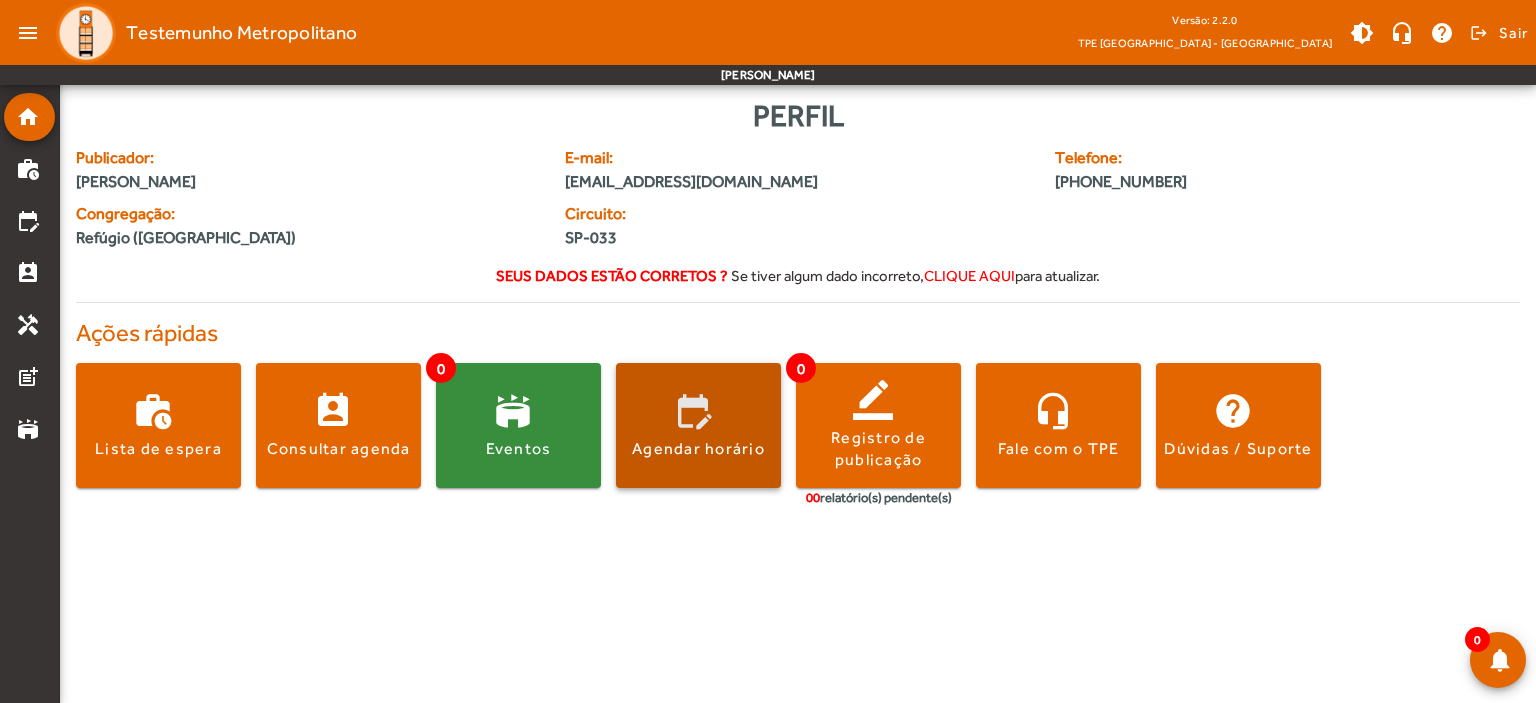 click 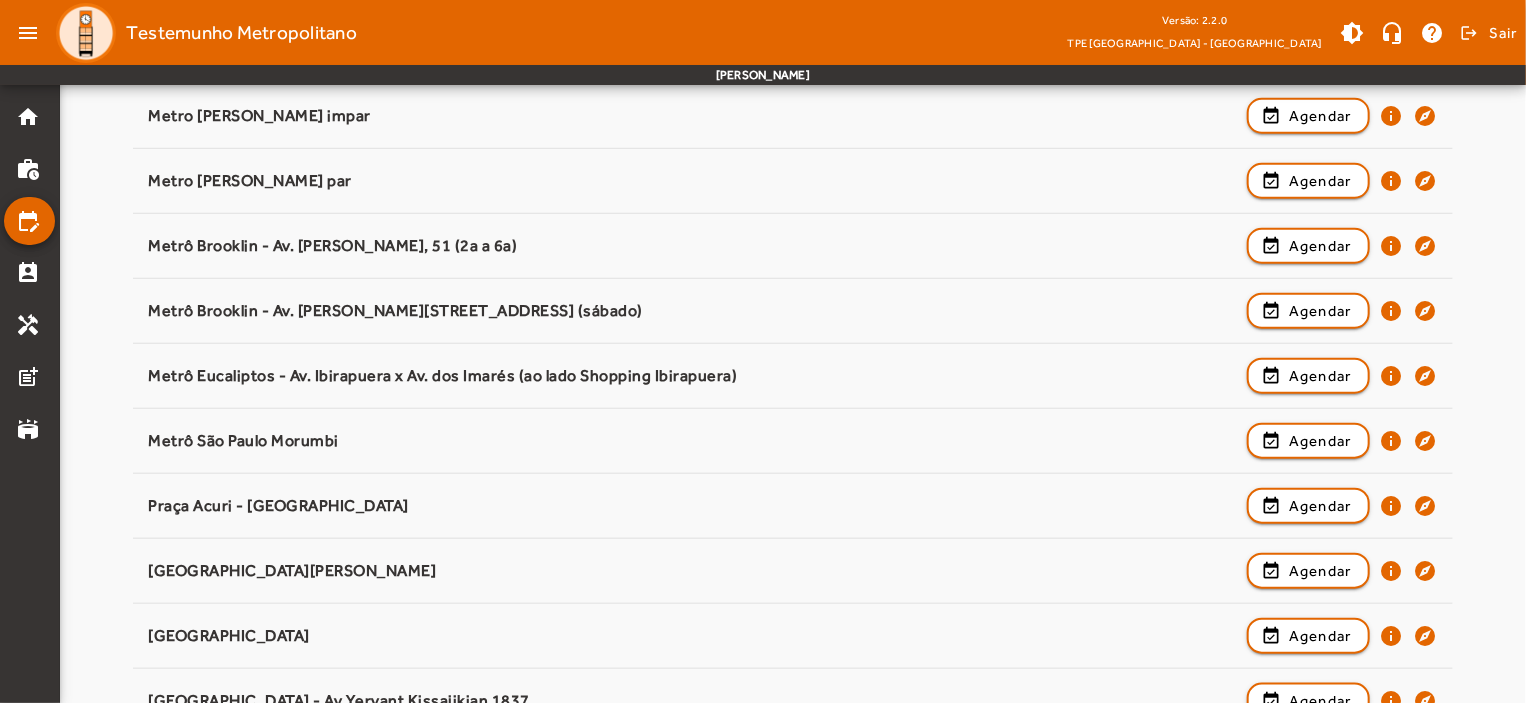 scroll, scrollTop: 774, scrollLeft: 0, axis: vertical 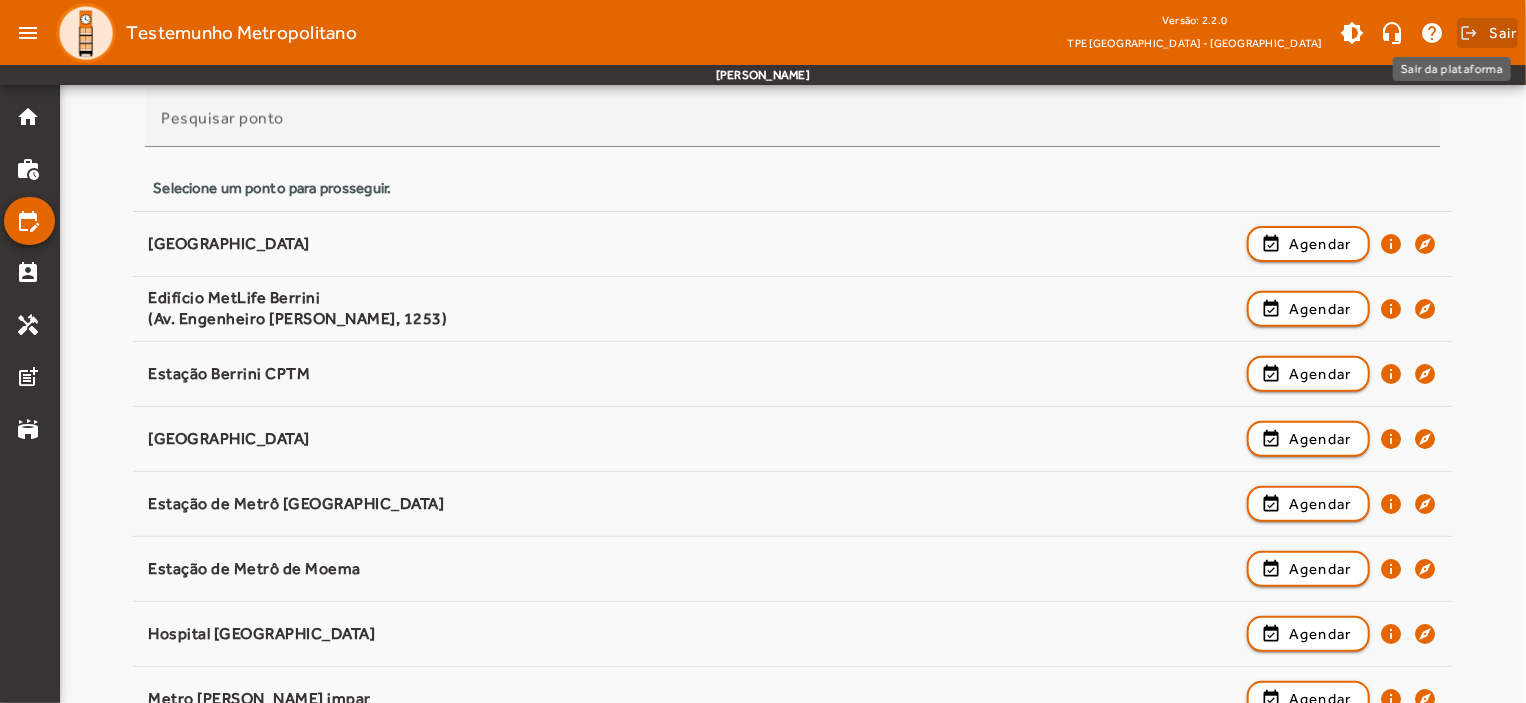 click on "Sair" 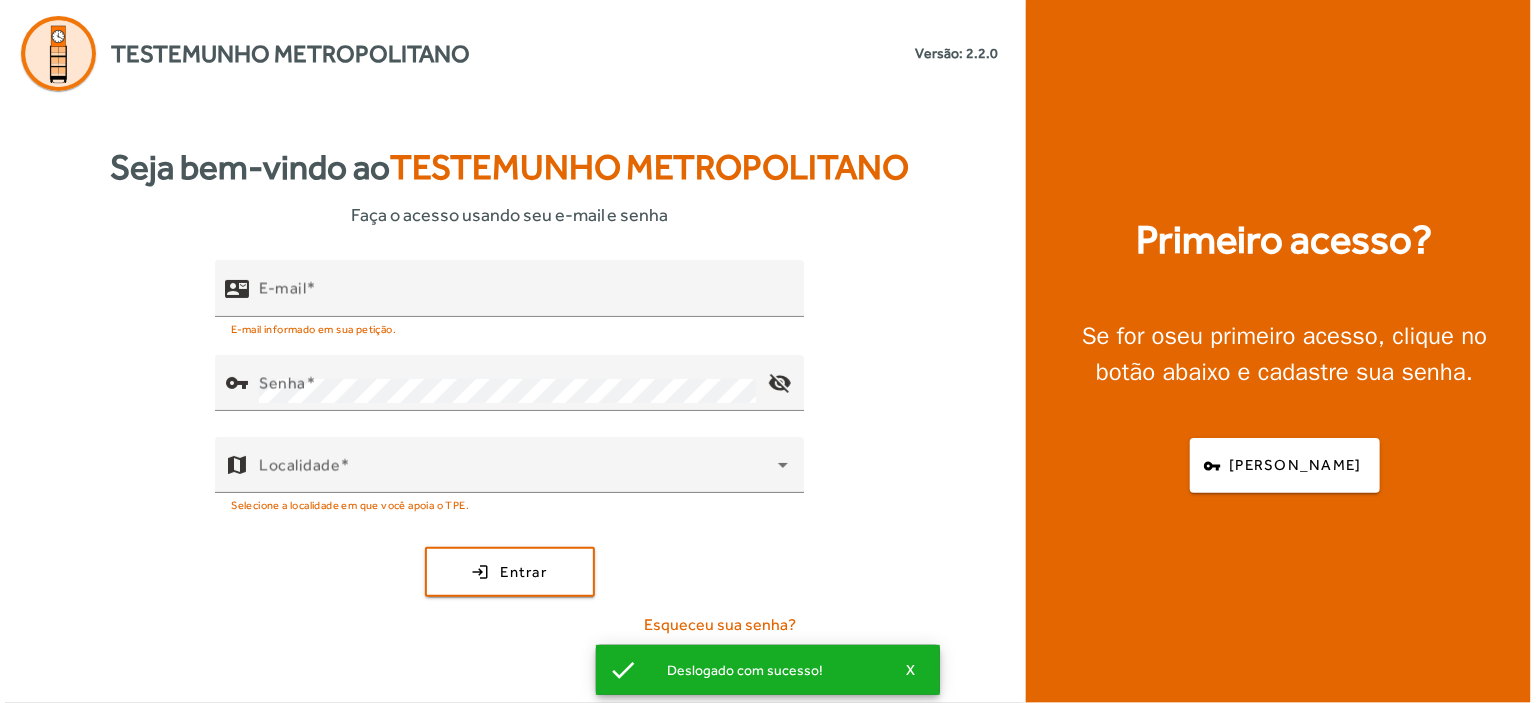 scroll, scrollTop: 0, scrollLeft: 0, axis: both 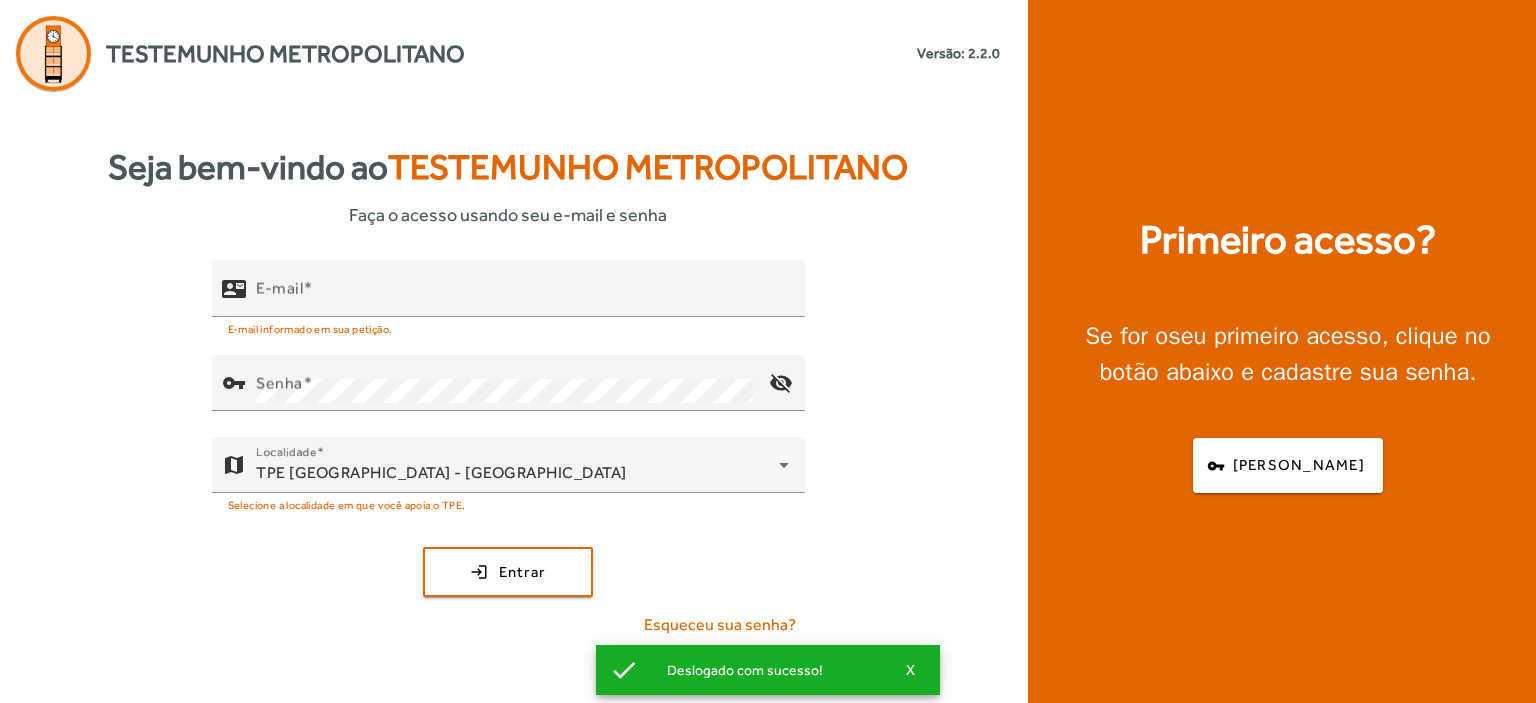 type on "**********" 